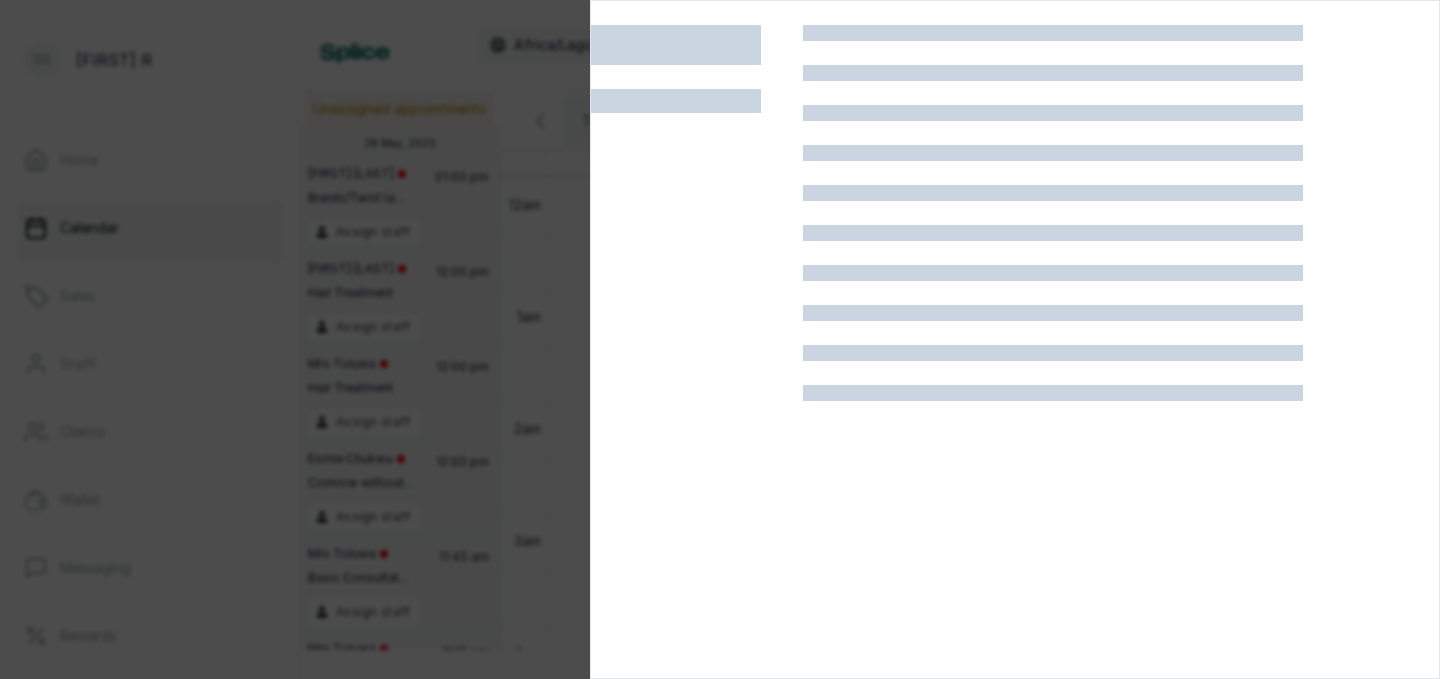 scroll, scrollTop: 0, scrollLeft: 0, axis: both 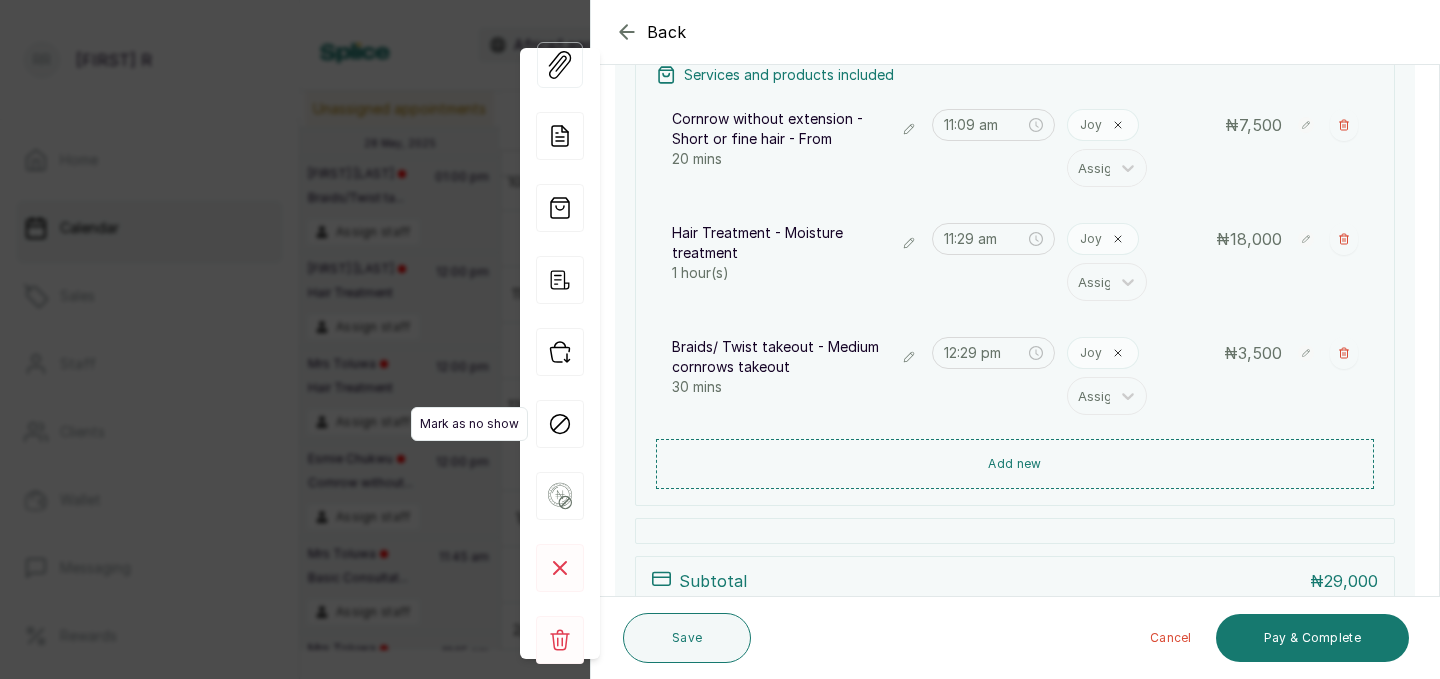 click 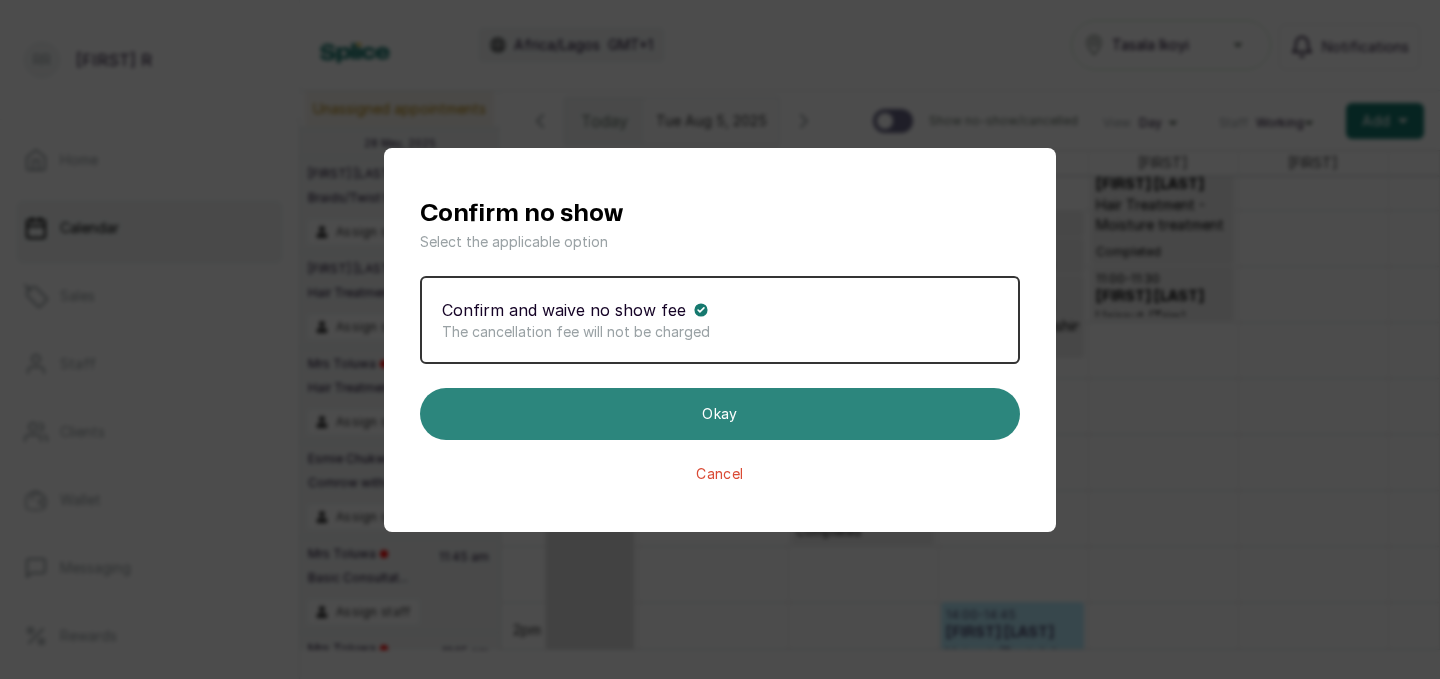 click on "Okay" at bounding box center (720, 414) 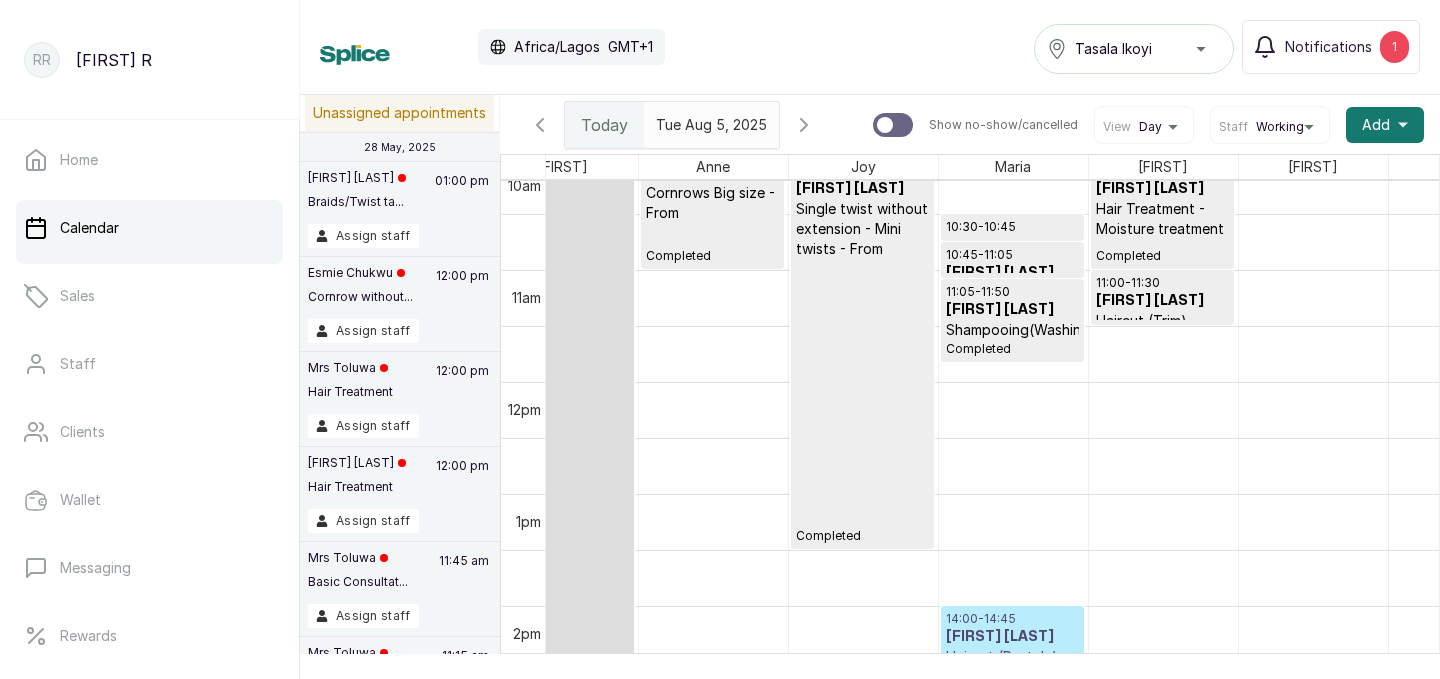 scroll, scrollTop: 1219, scrollLeft: 58, axis: both 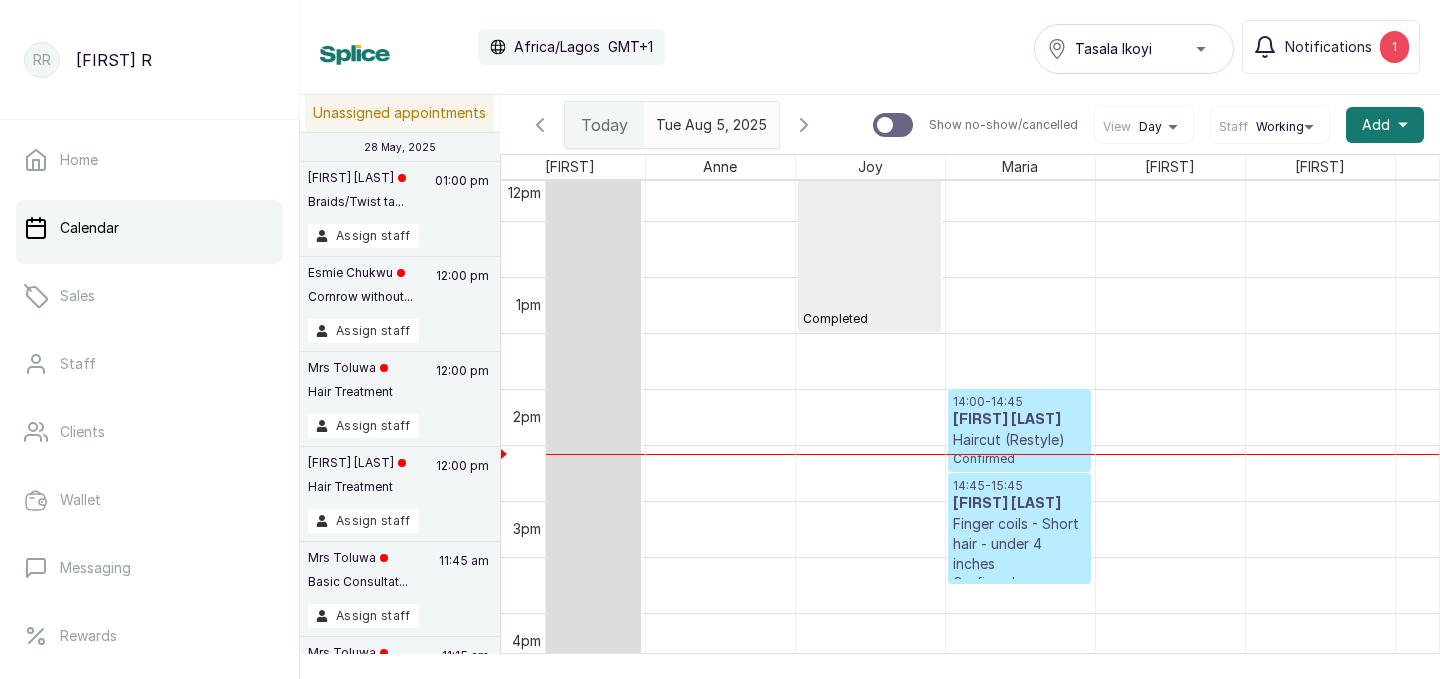click on "14:00  -  14:45" at bounding box center [1019, 402] 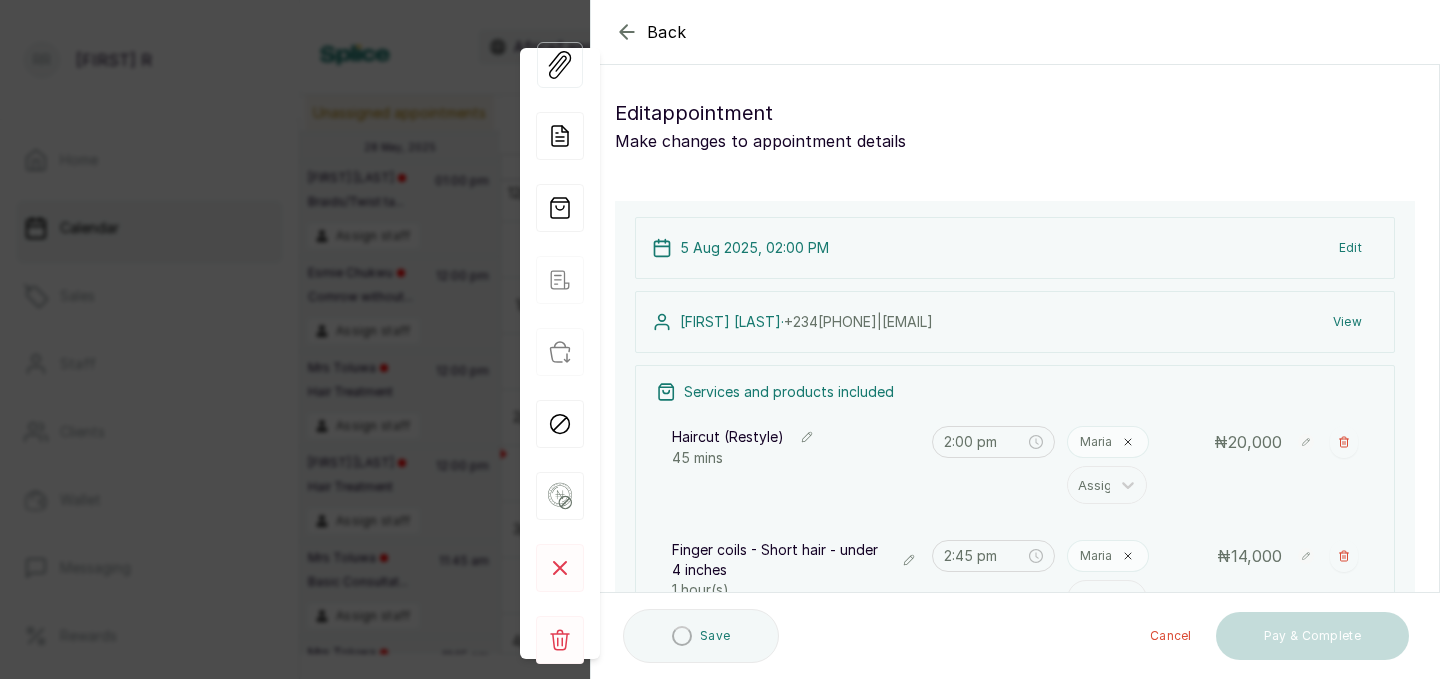type on "2:00 pm" 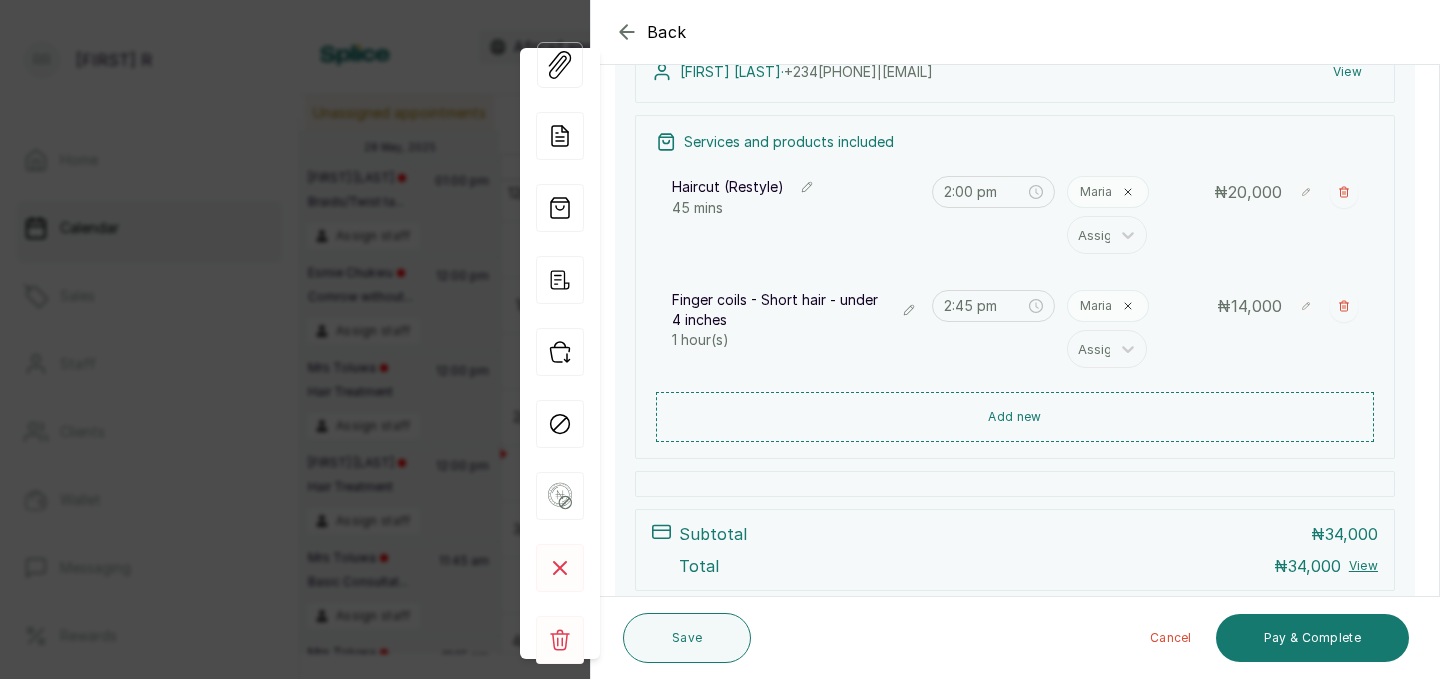 scroll, scrollTop: 252, scrollLeft: 0, axis: vertical 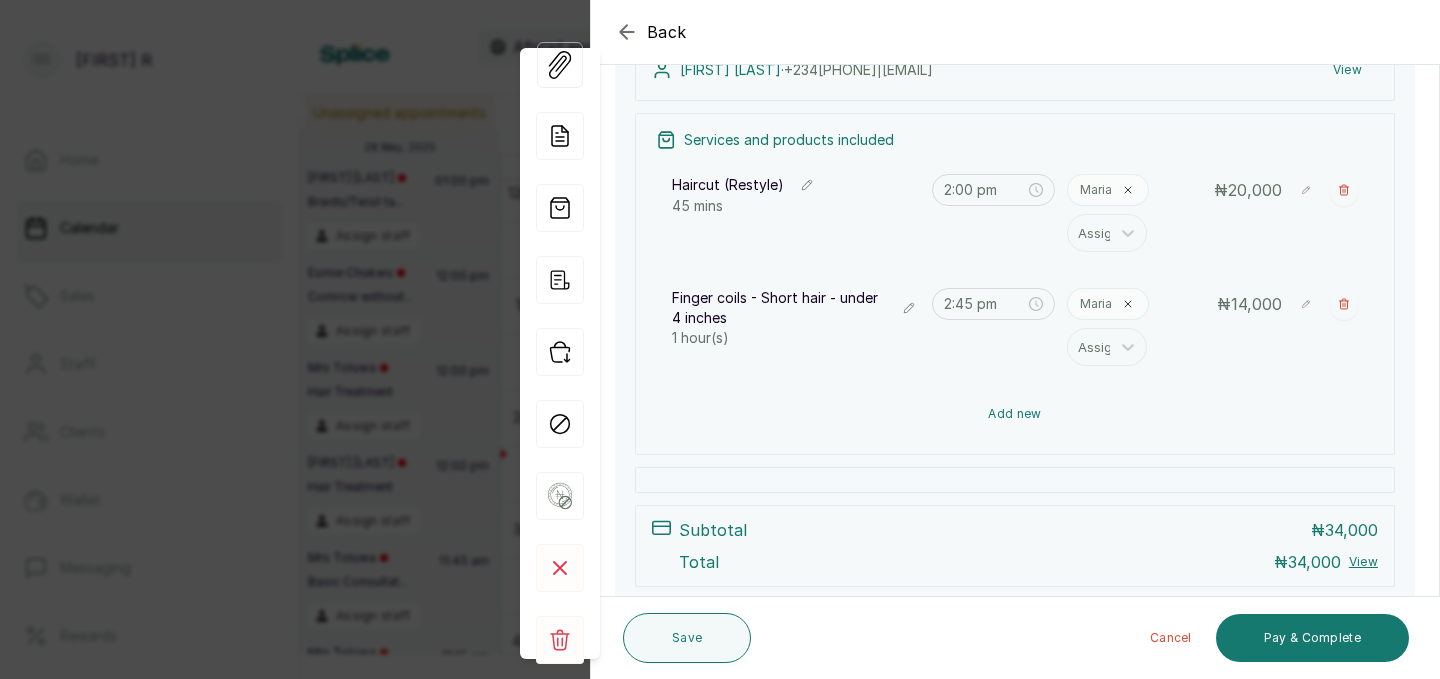 click on "Add new" at bounding box center [1015, 414] 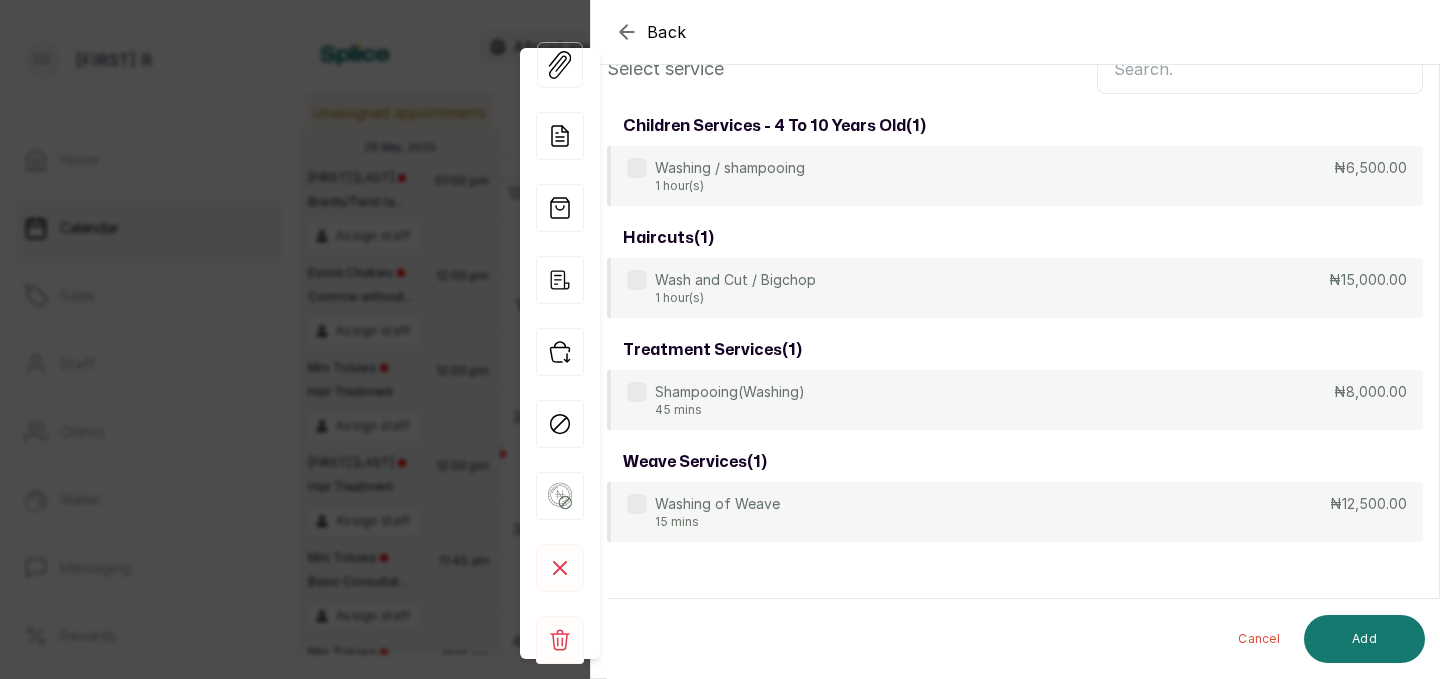 scroll, scrollTop: 0, scrollLeft: 0, axis: both 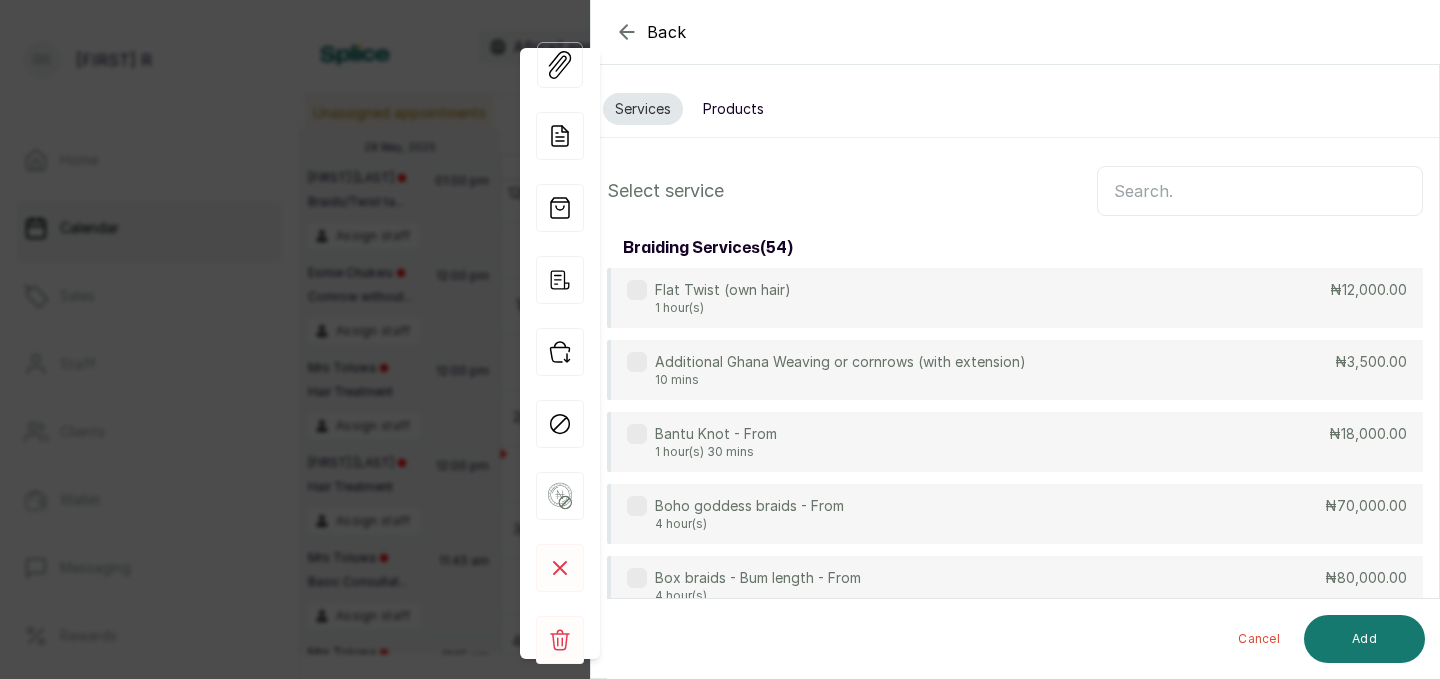 click at bounding box center [1260, 191] 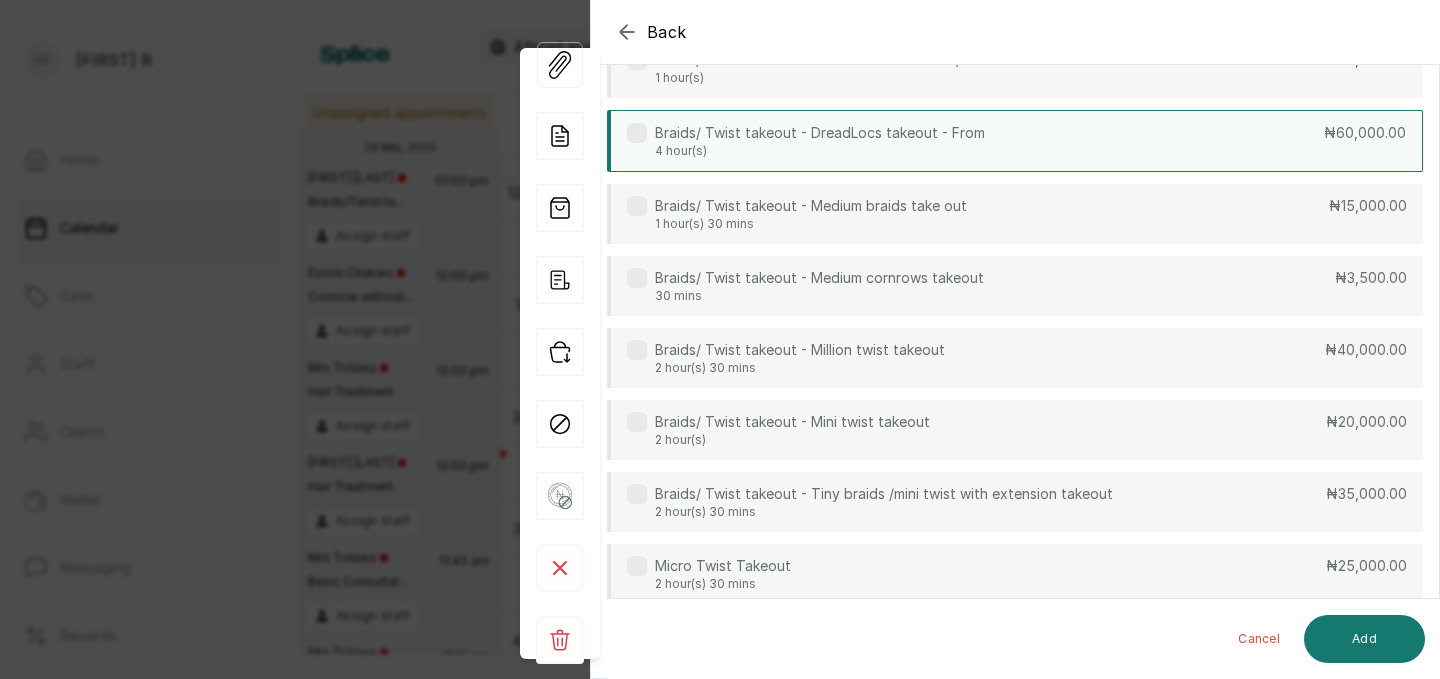 scroll, scrollTop: 242, scrollLeft: 0, axis: vertical 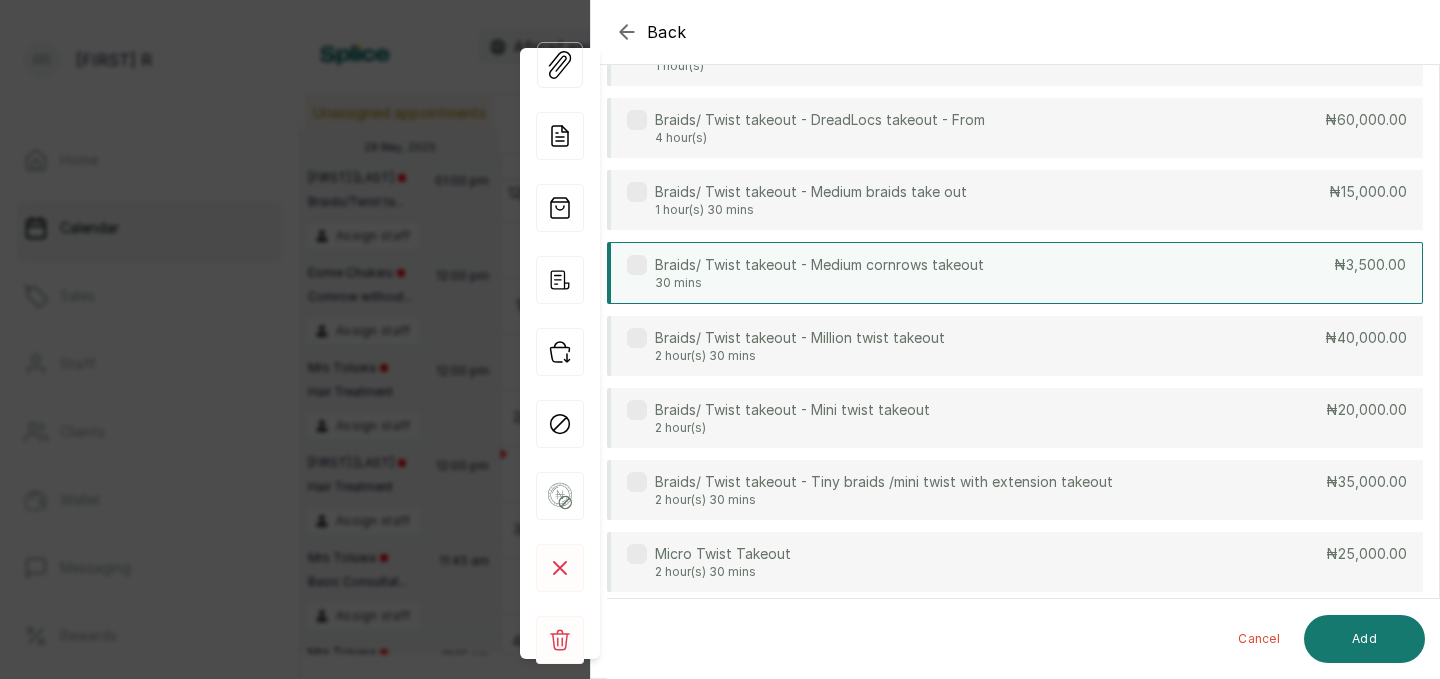 type on "take" 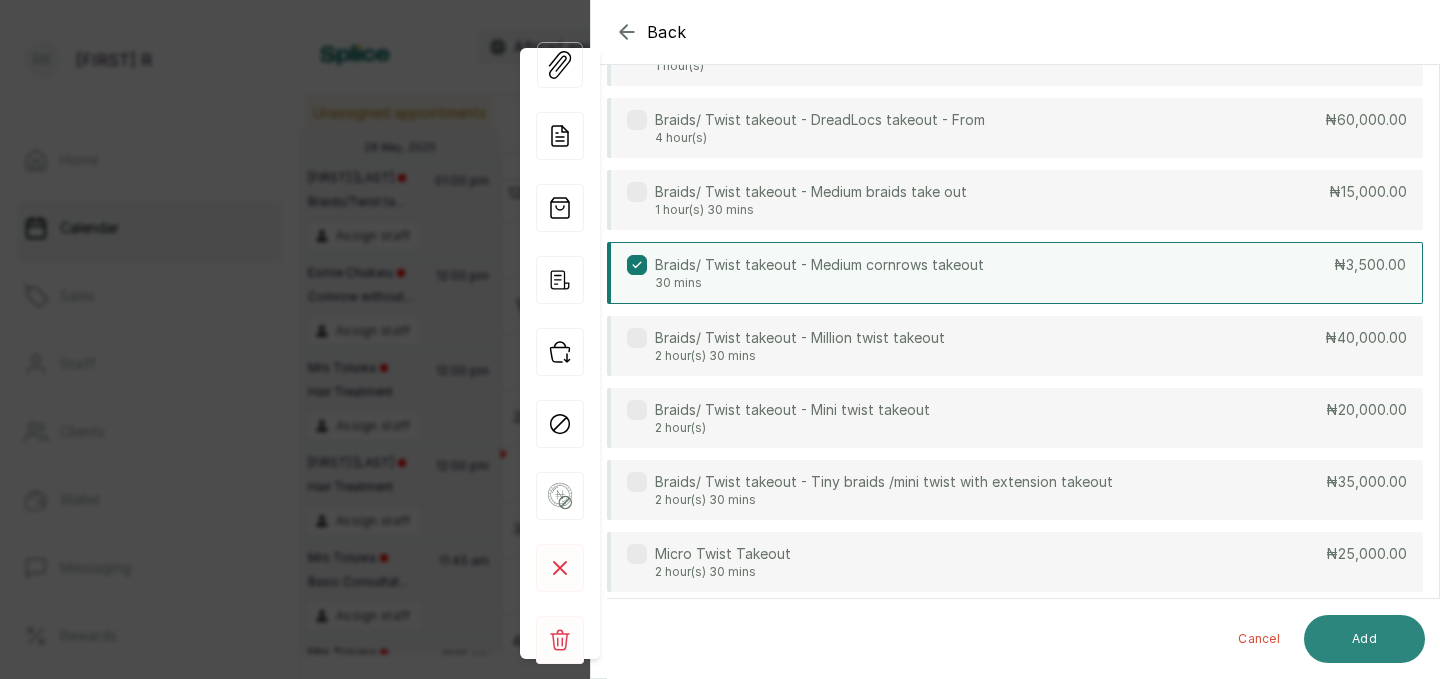 click on "Add" at bounding box center (1364, 639) 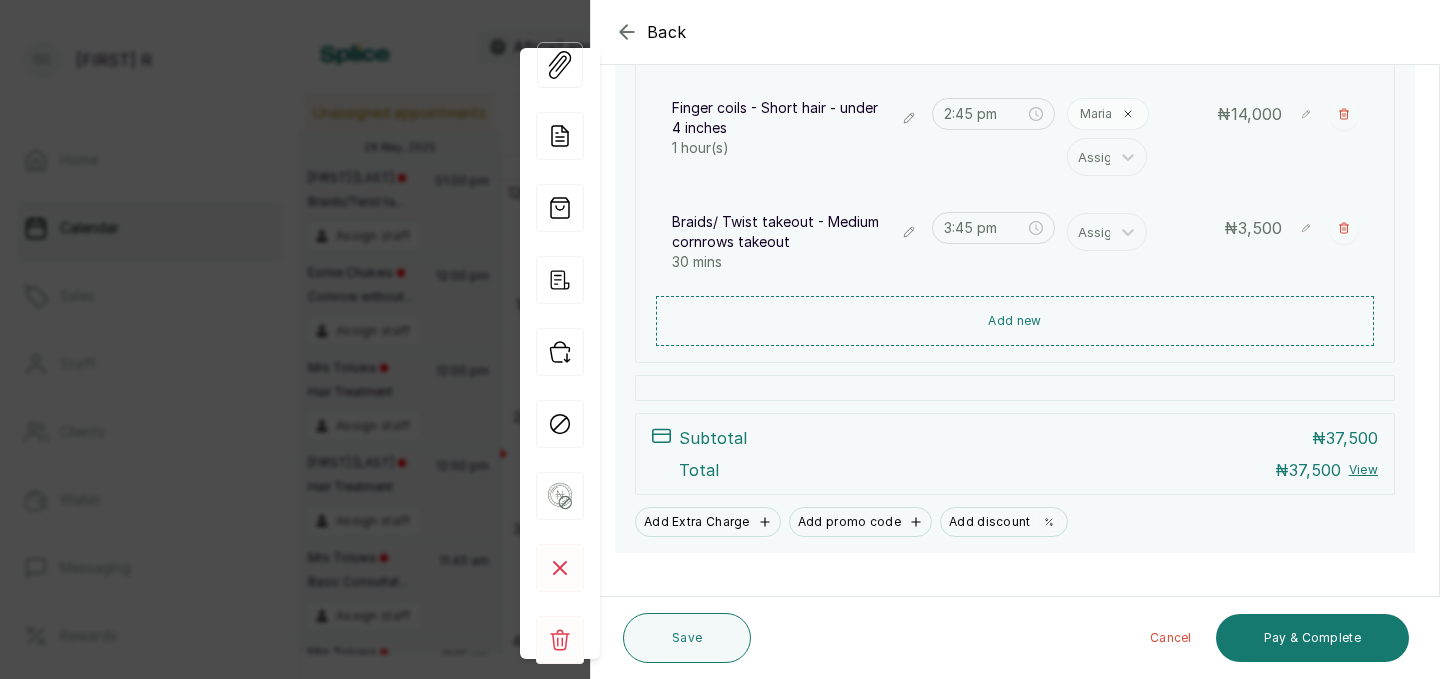 scroll, scrollTop: 448, scrollLeft: 0, axis: vertical 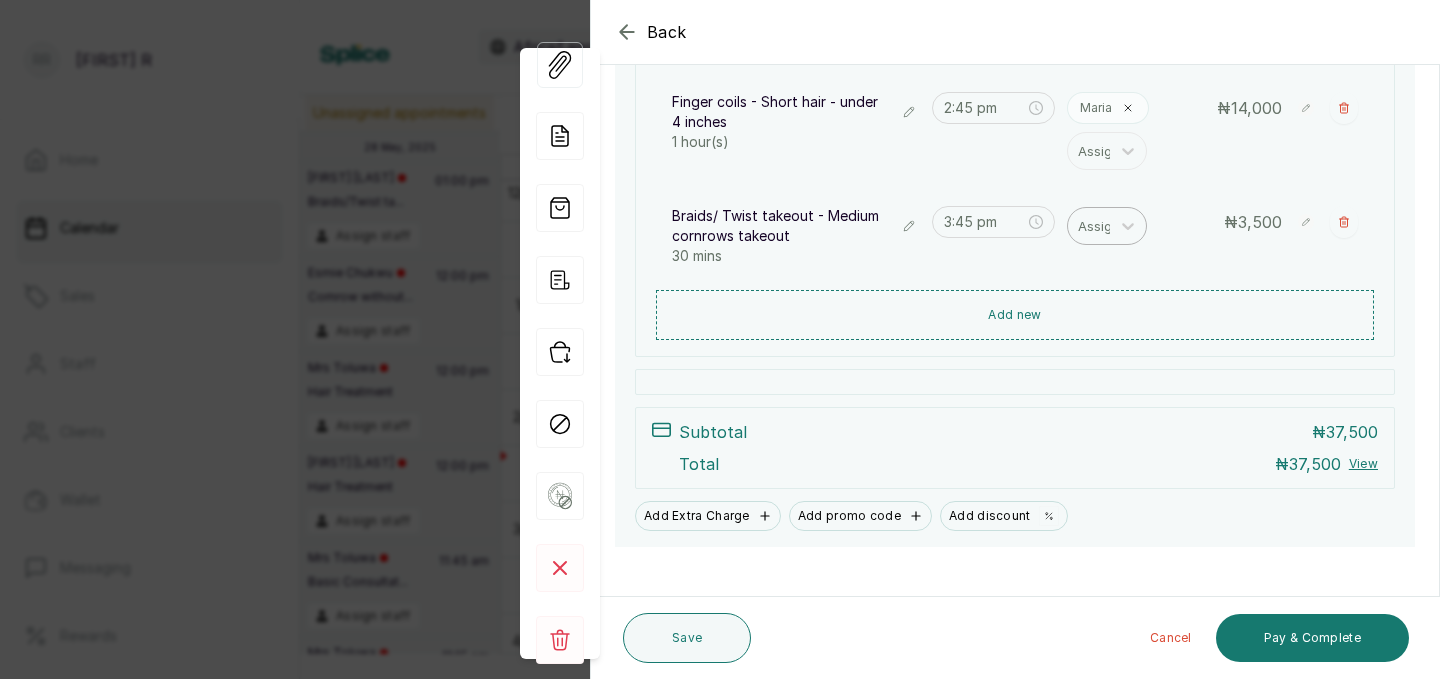 click at bounding box center [1099, 226] 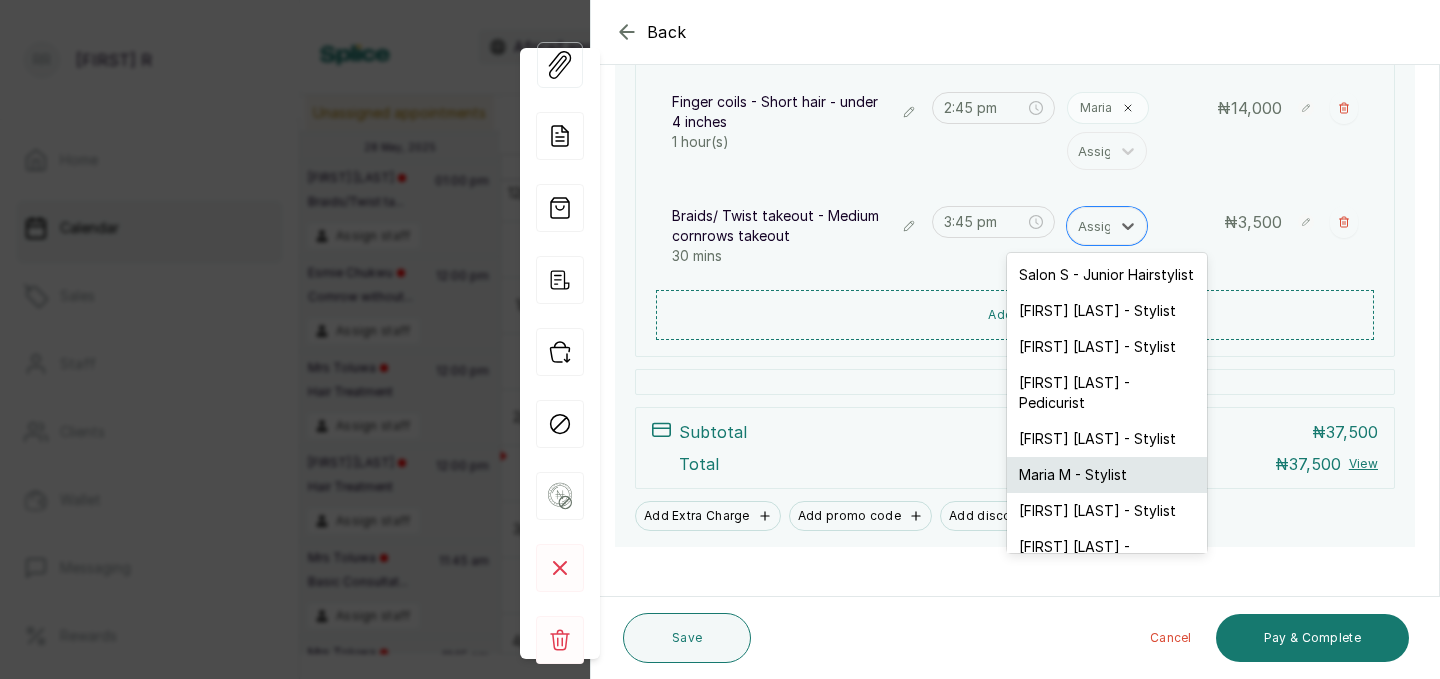 click on "Maria M - Stylist" at bounding box center [1107, 475] 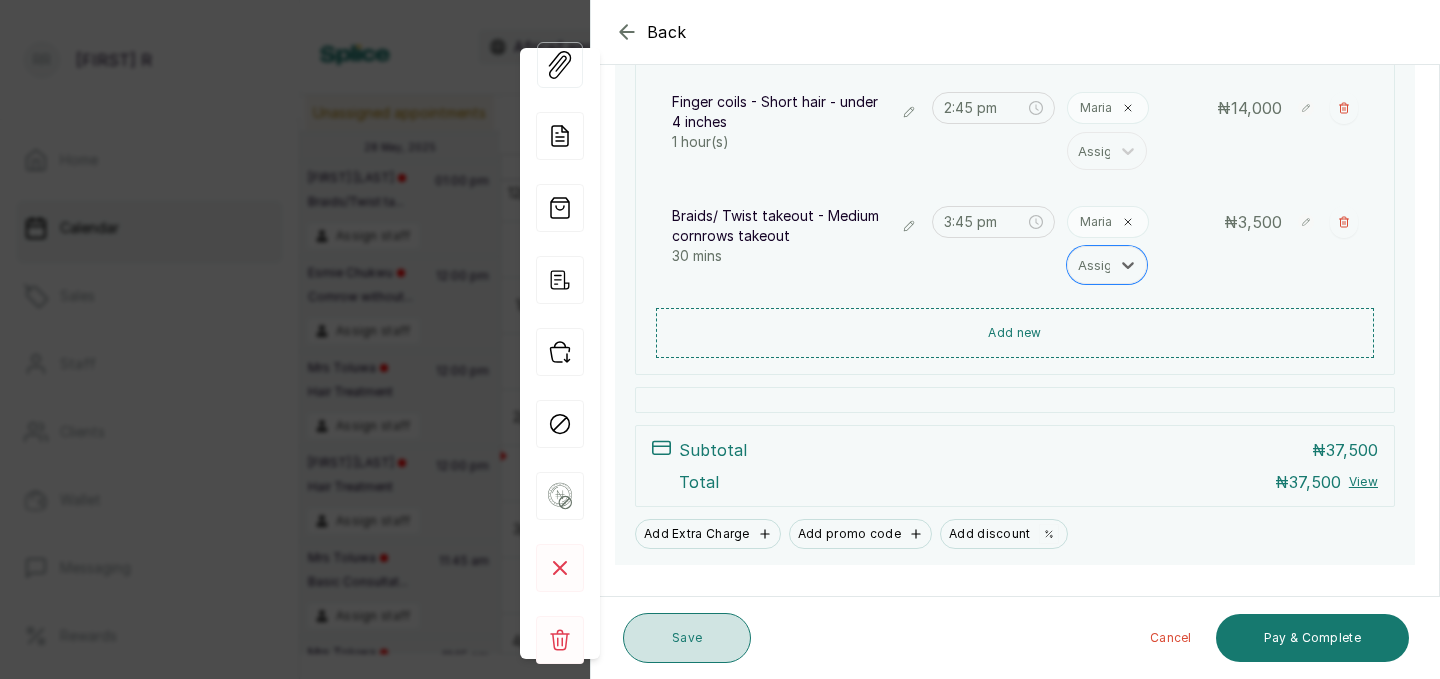 click on "Save" at bounding box center (687, 638) 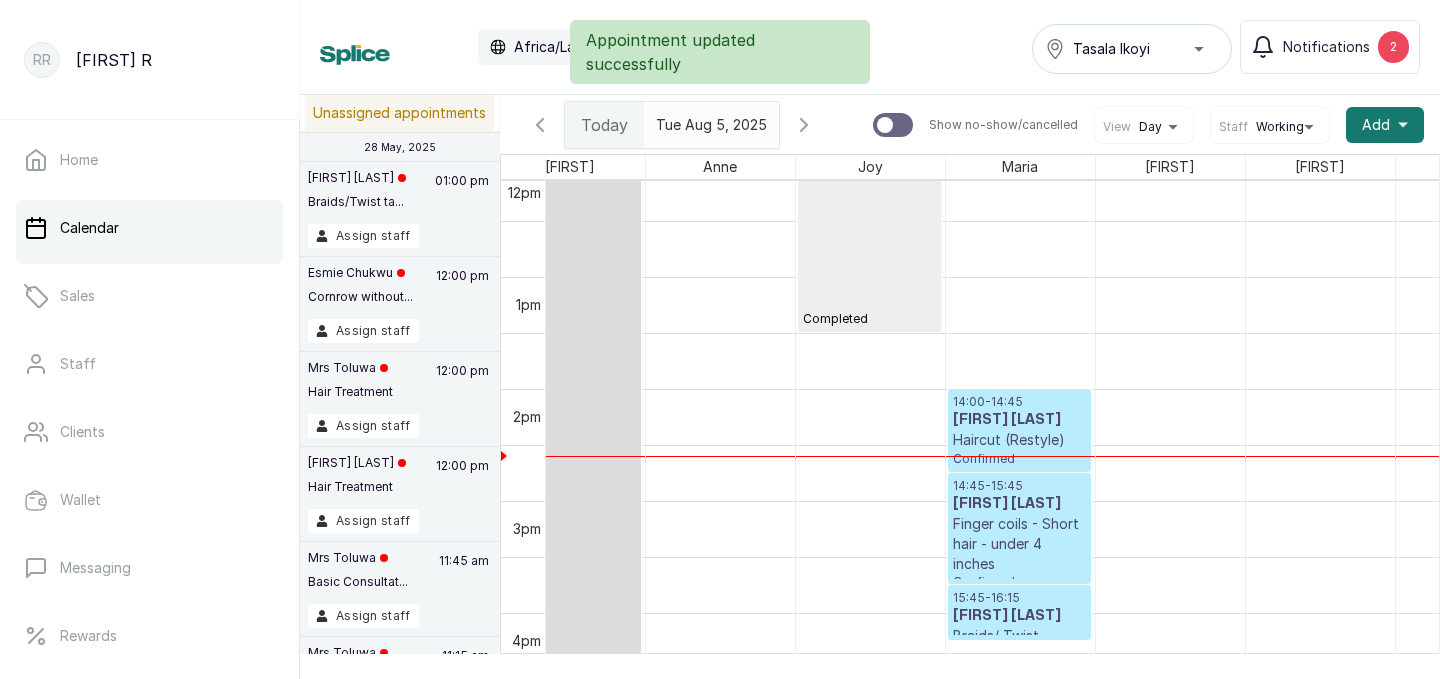 click on "14:00  -  14:45" at bounding box center [1019, 402] 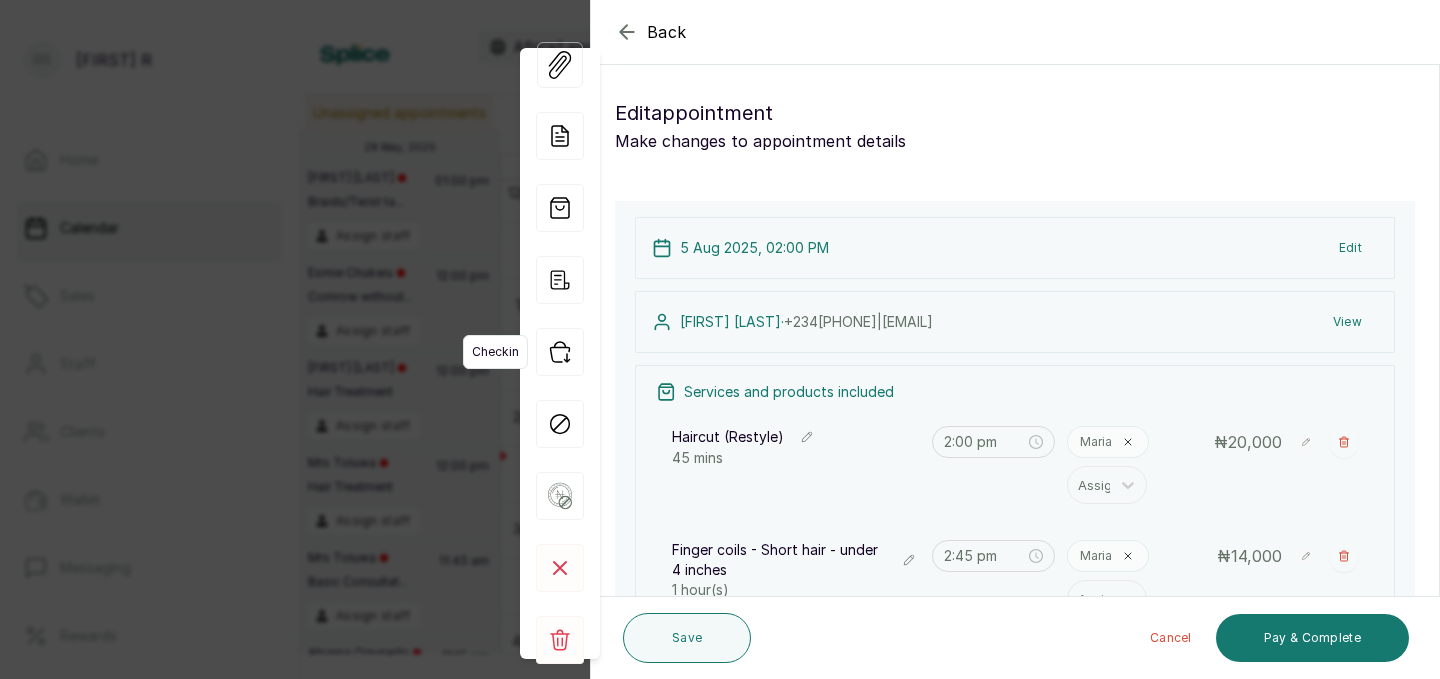 click 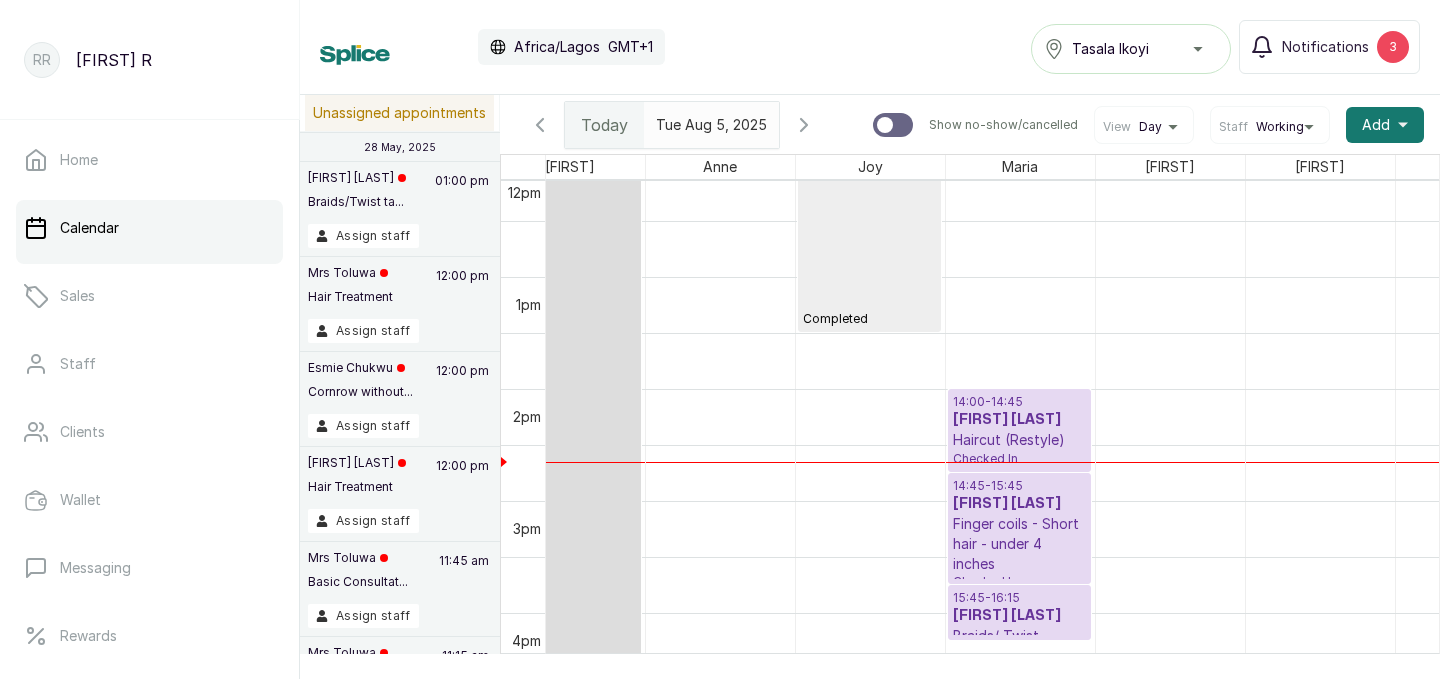 scroll, scrollTop: 1605, scrollLeft: 51, axis: both 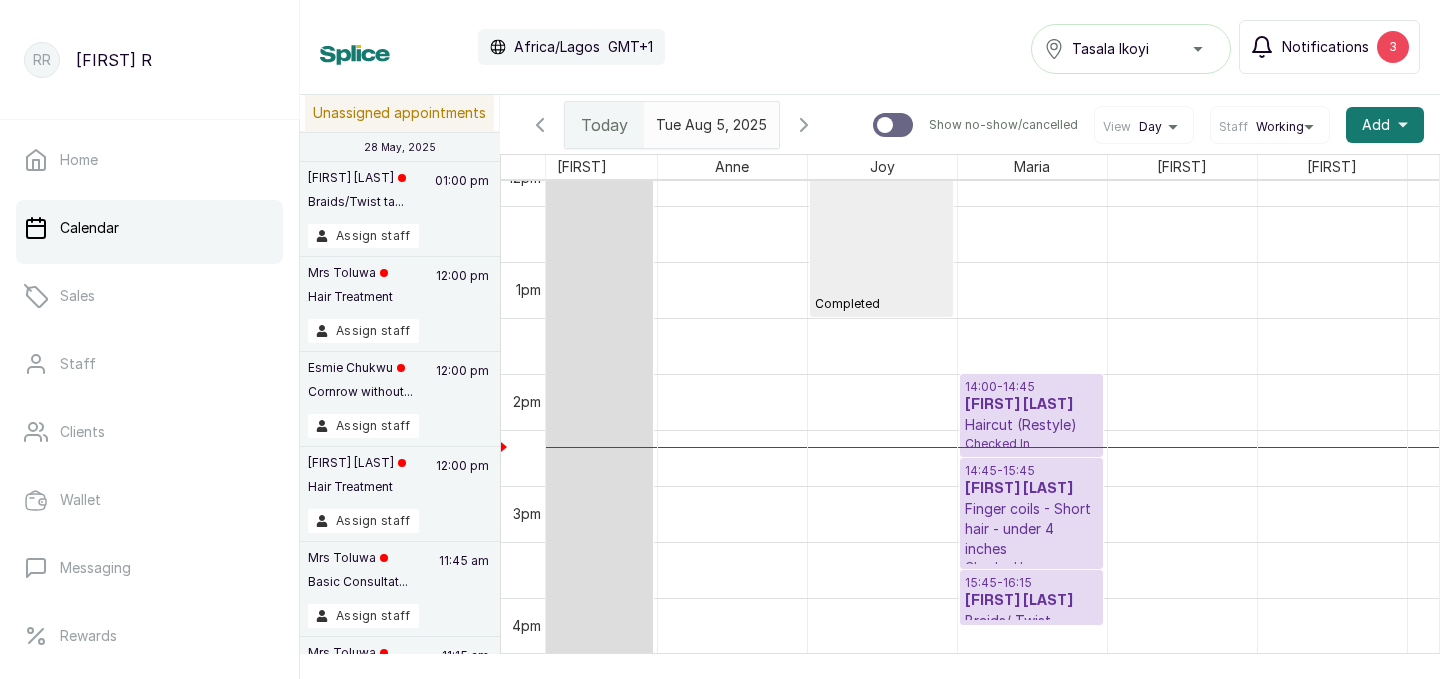 click on "3" at bounding box center [1393, 47] 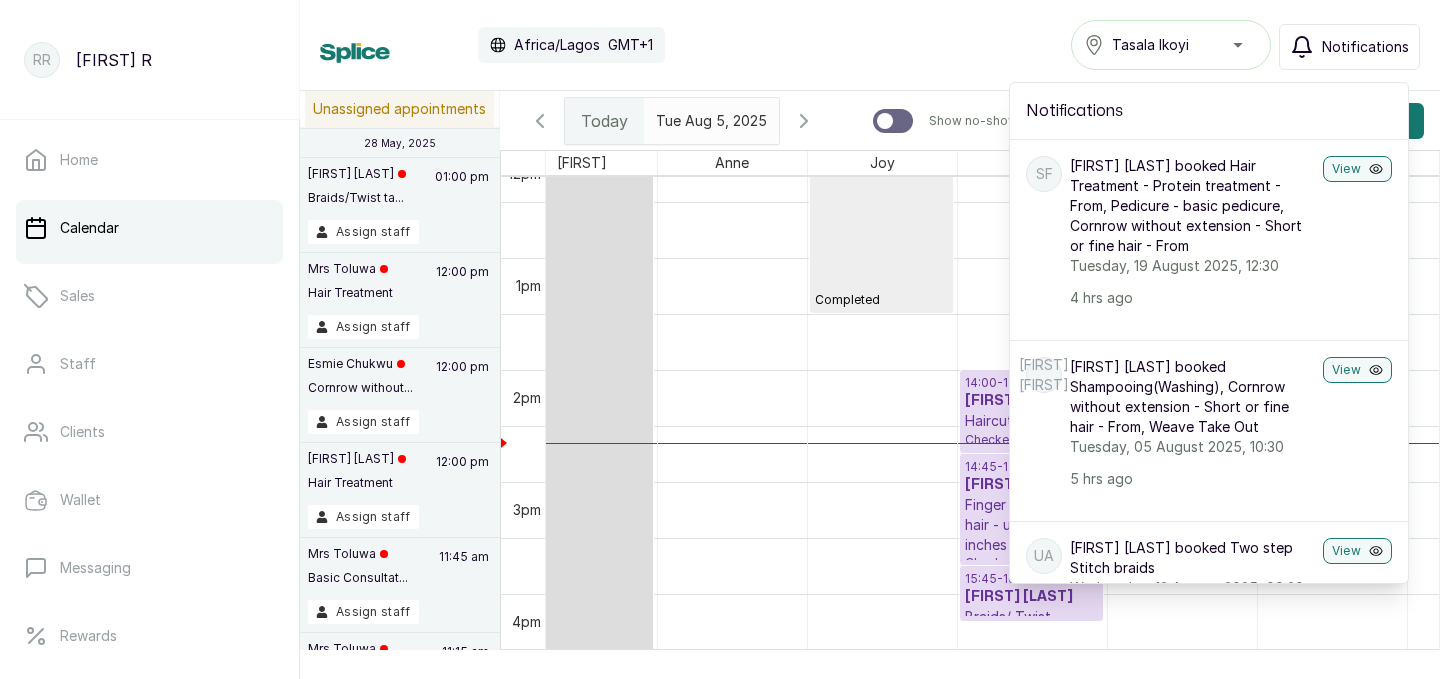 click on "Calendar Africa/Lagos GMT+1 Tasala Ikoyi Notifications Notifications SF [FIRST] [LAST] booked Hair Treatment  - Protein treatment  - From, Pedicure  - basic pedicure, Cornrow without extension - Short or fine hair - From Tuesday, 19 August 2025, 12:30 4 hrs ago View   FK [FIRST] [LAST] booked Shampooing(Washing), Cornrow without extension - Short or fine hair - From, Weave Take Out Tuesday, 05 August 2025, 10:30 5 hrs ago View   UA [FIRST] [LAST] booked Two step Stitch braids Wednesday, 13 August 2025, 09:30 11 hrs ago View   New Transaction Amount: NGN 5000.0 11 hrs ago View   AA [FIRST] [LAST] booked Single twist with human hair Wednesday, 06 August 2025, 14:00 yesterday View   New Transaction Amount: NGN 10000.0 yesterday View   DO [FIRST] [LAST] booked Hair Treatment  - Moisture treatment , Didi Friday, 08 August 2025, 11:00 2 days ago View   I [FIRST]  booked Hair Treatment  - Moisture treatment  Sunday, 03 August 2025, 16:00 2 days ago View   QR [FIRST] [LAST] booked Hair Treatment  - Moisture treatment  View" at bounding box center [870, 45] 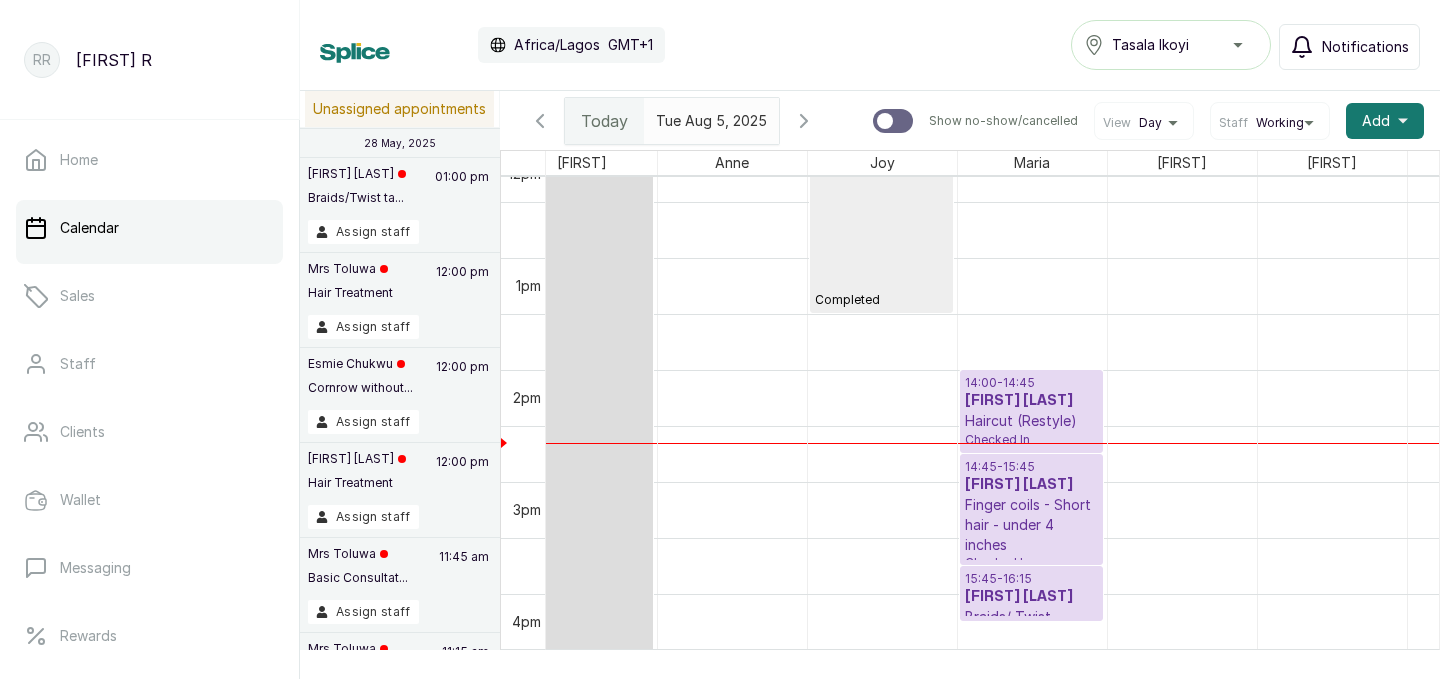 click on "2025-08-05" at bounding box center (692, 116) 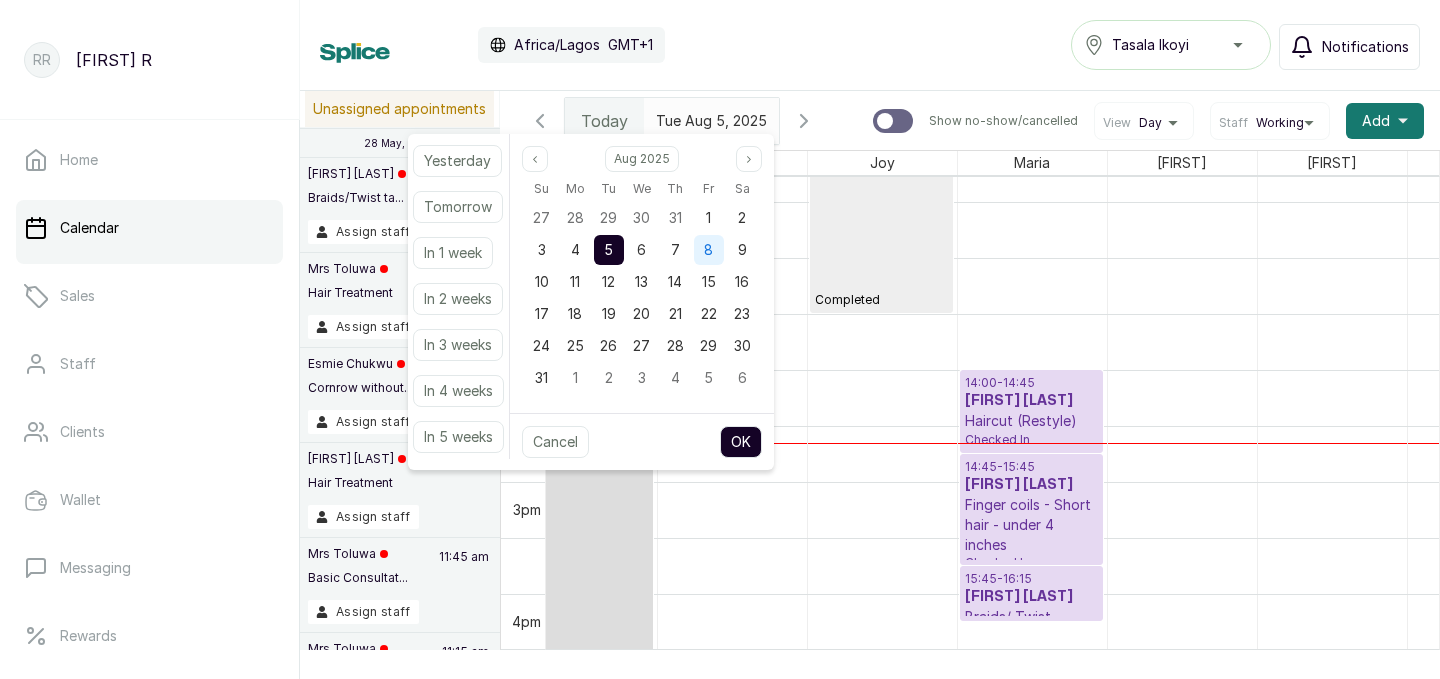 click on "8" at bounding box center (708, 249) 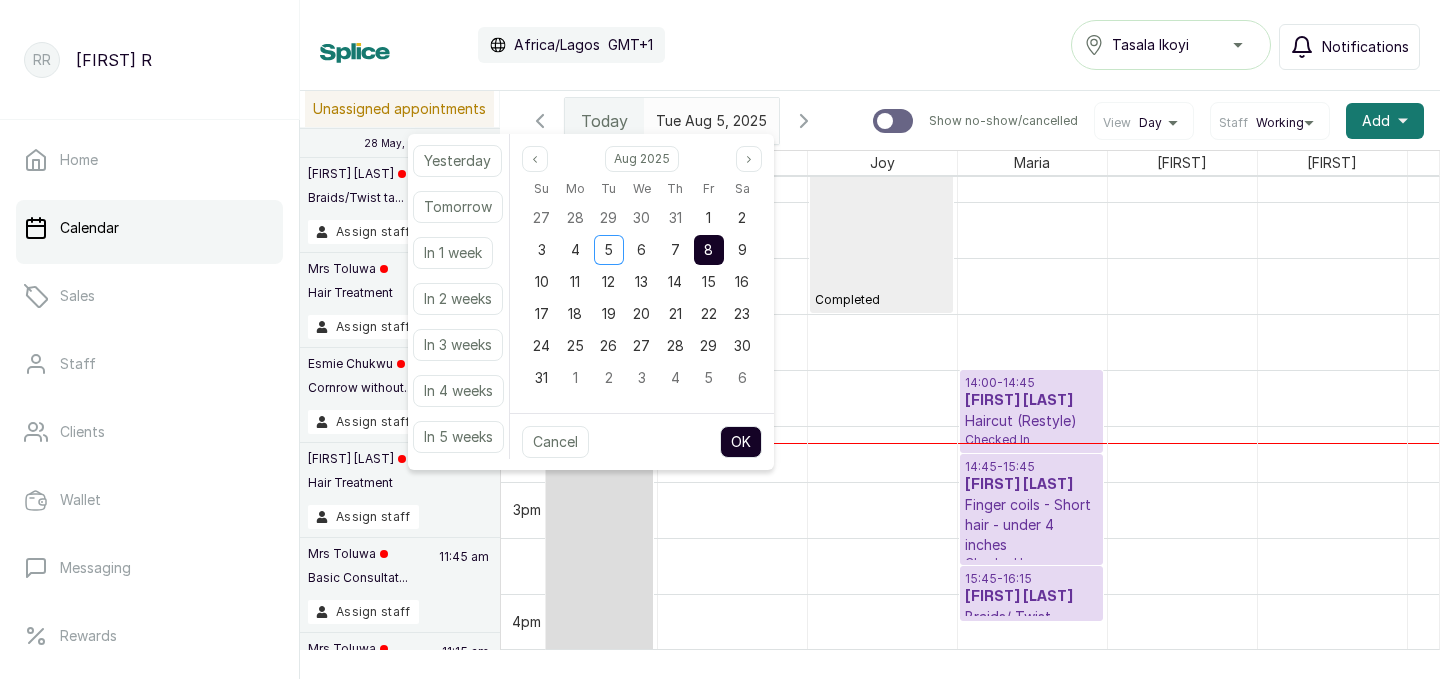 click on "OK" at bounding box center (741, 442) 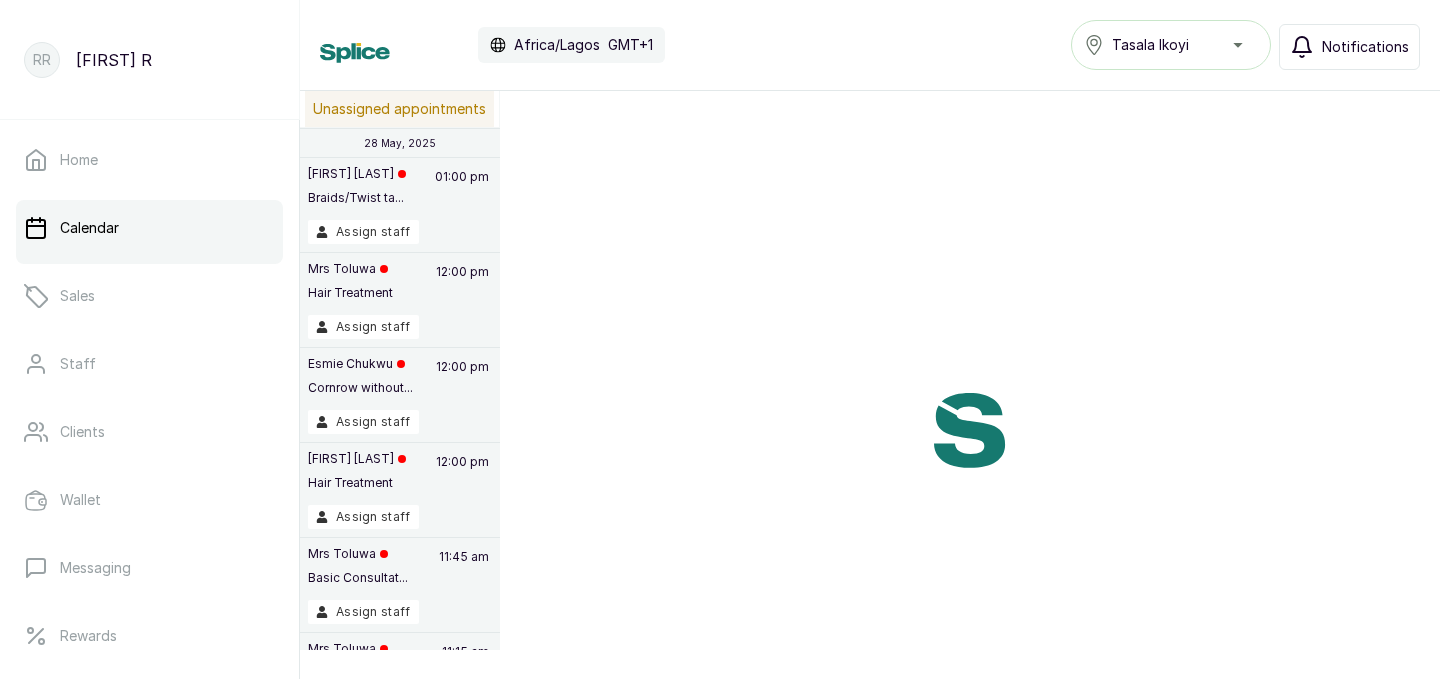scroll, scrollTop: 673, scrollLeft: 39, axis: both 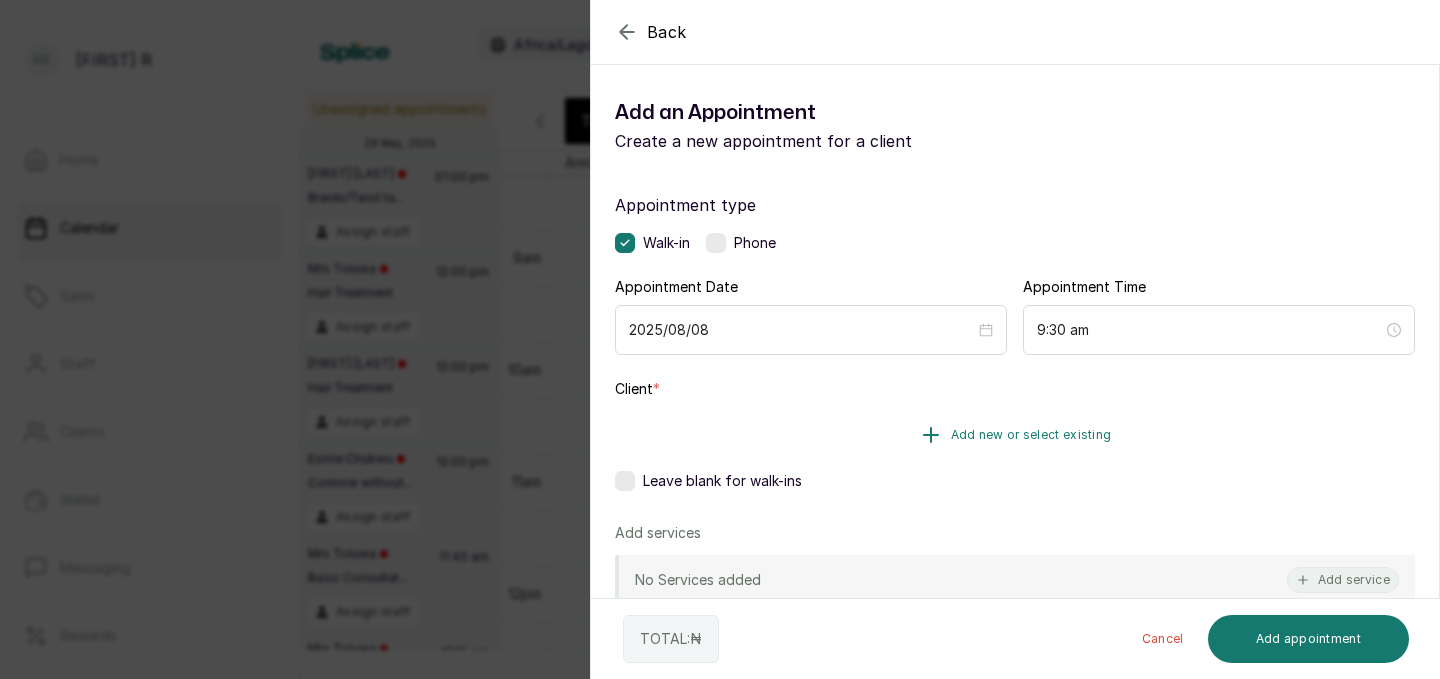 click on "Add new or select existing" at bounding box center (1031, 435) 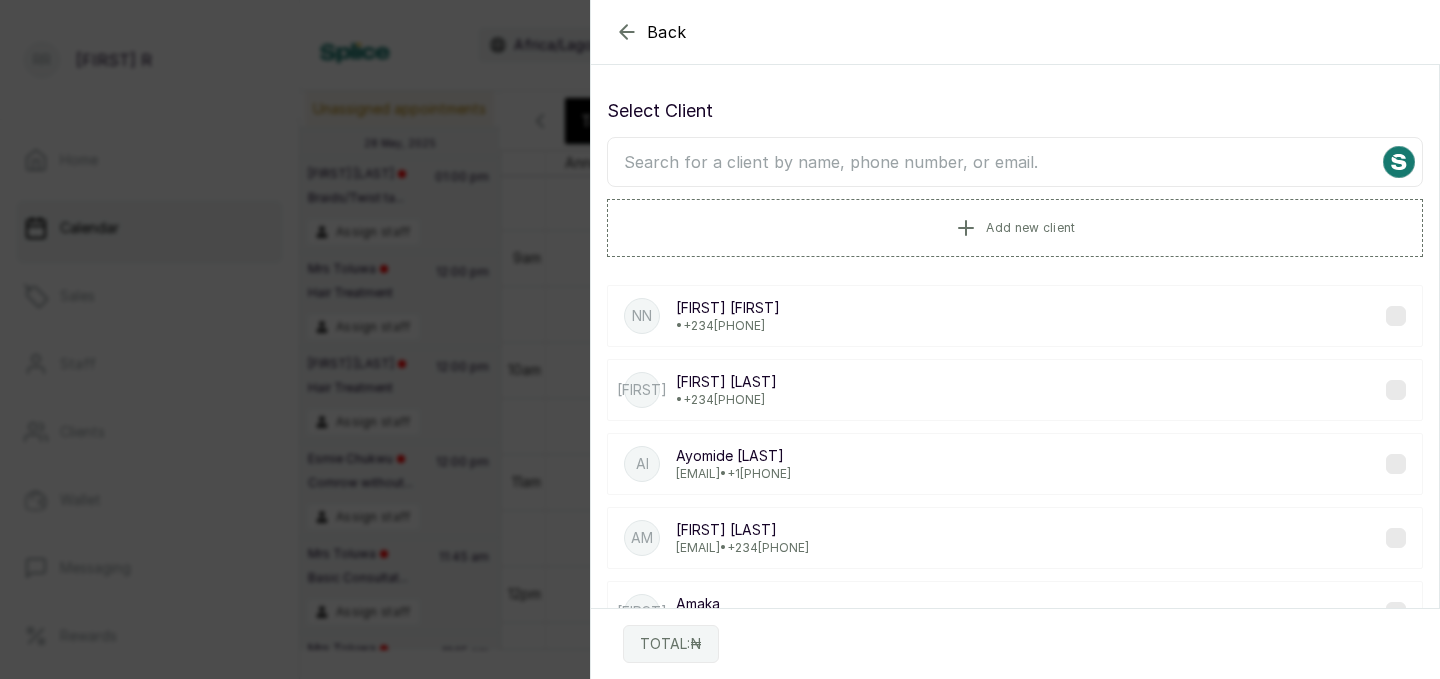 click at bounding box center [1015, 162] 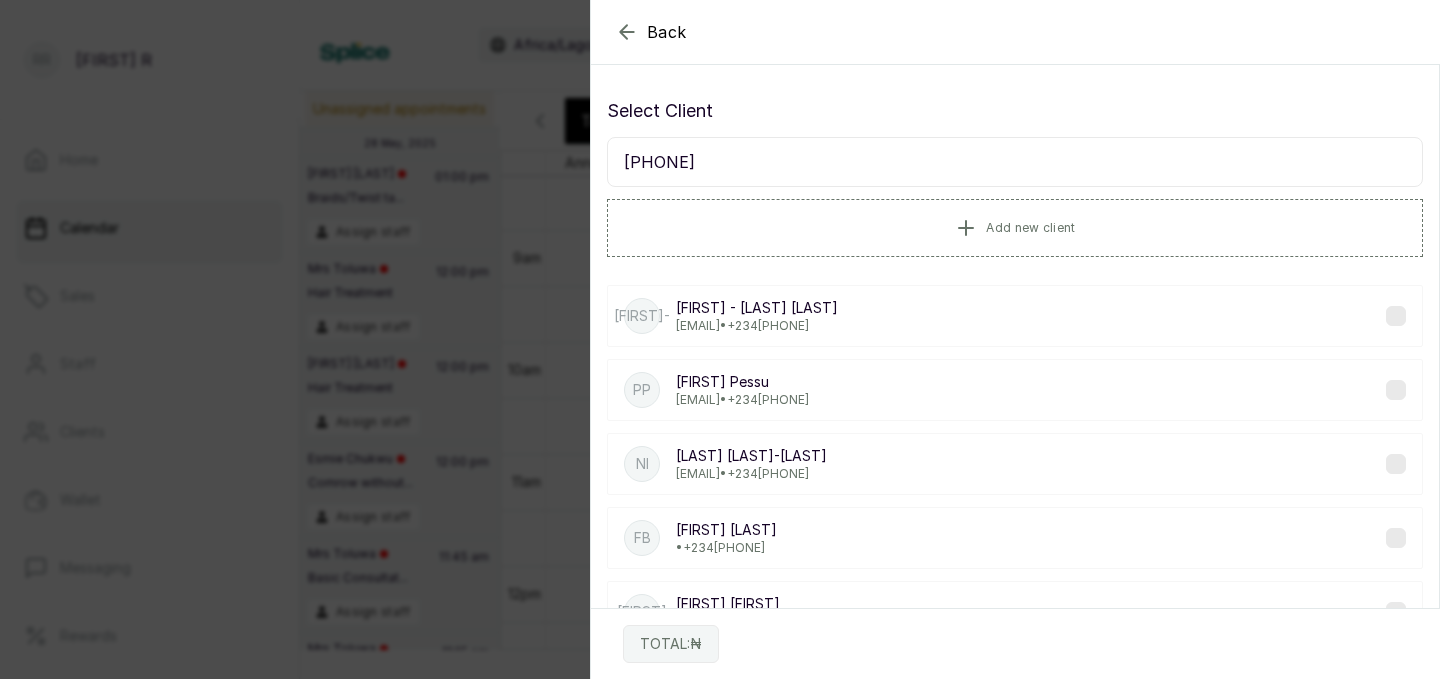 type on "[PHONE]" 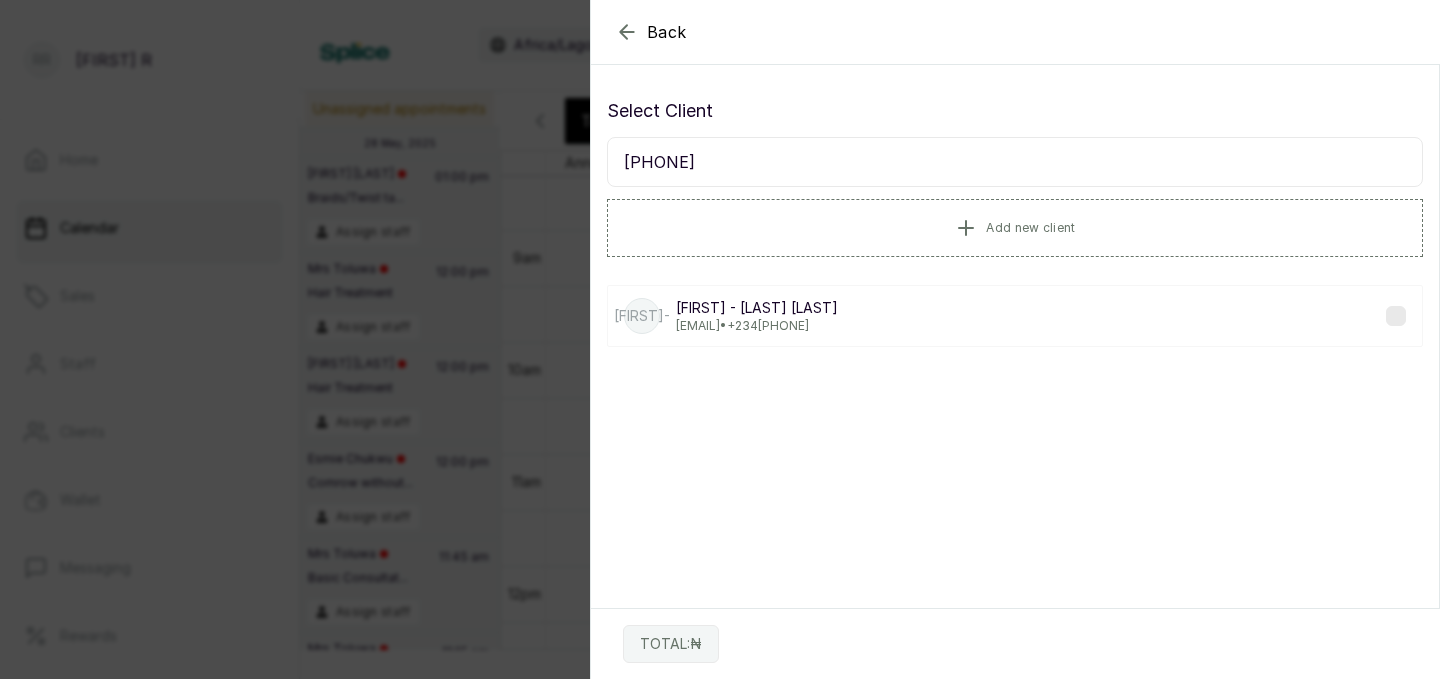 click on "D- [FIRST] - [LAST]   [LAST] [EMAIL]  •  +234 [PHONE]" at bounding box center (1015, 316) 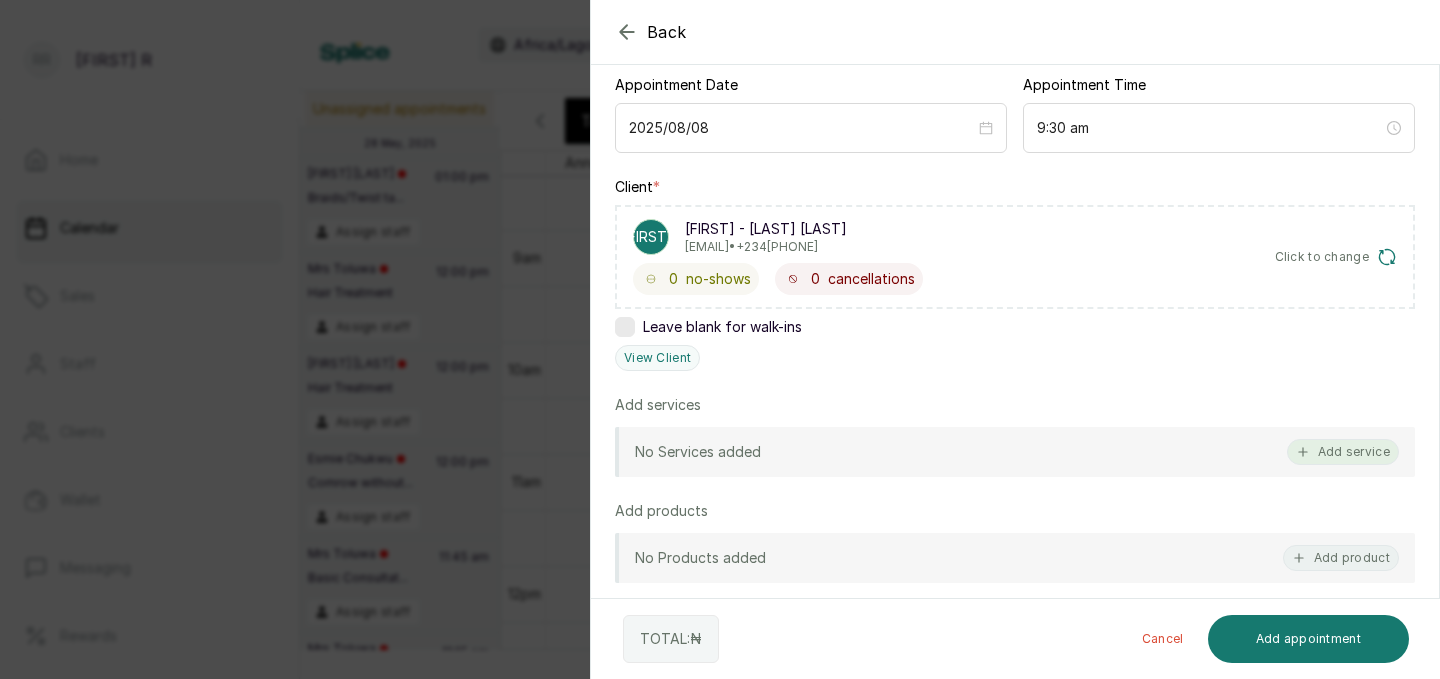 click on "Add service" at bounding box center [1343, 452] 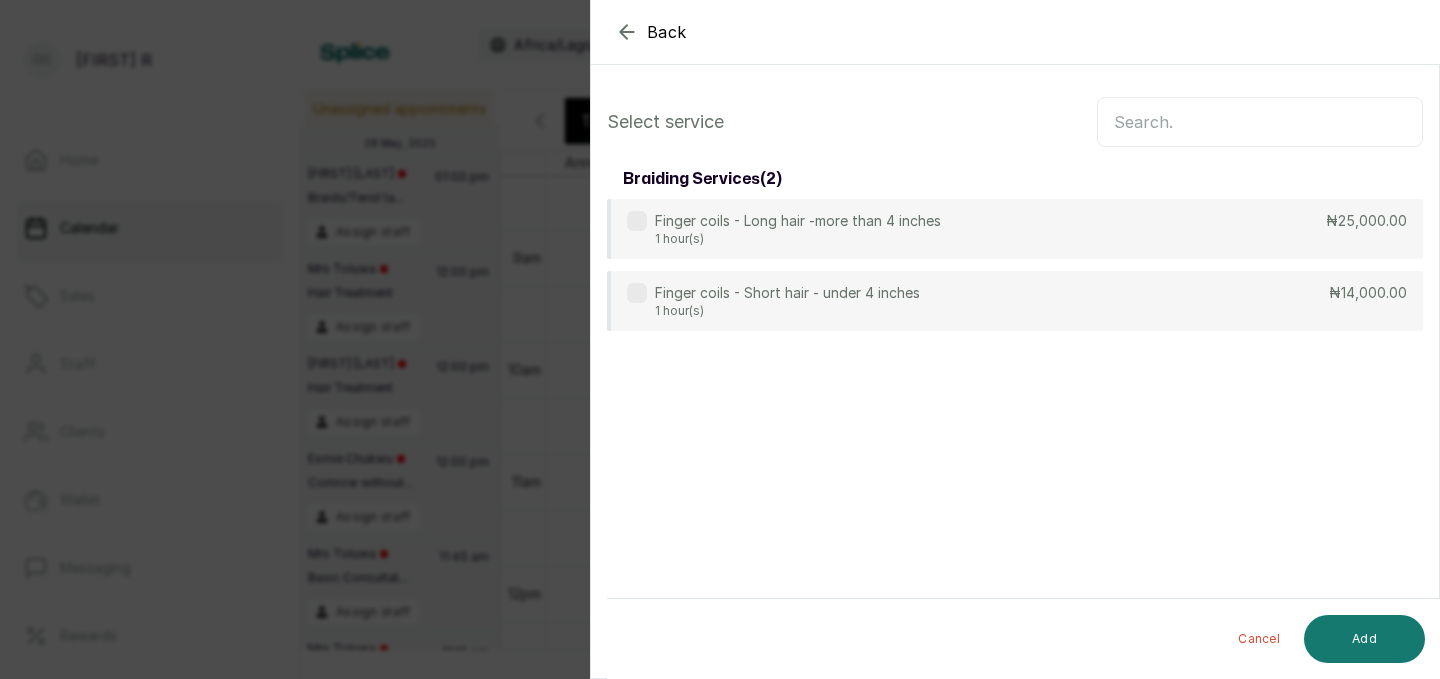 click at bounding box center [1260, 122] 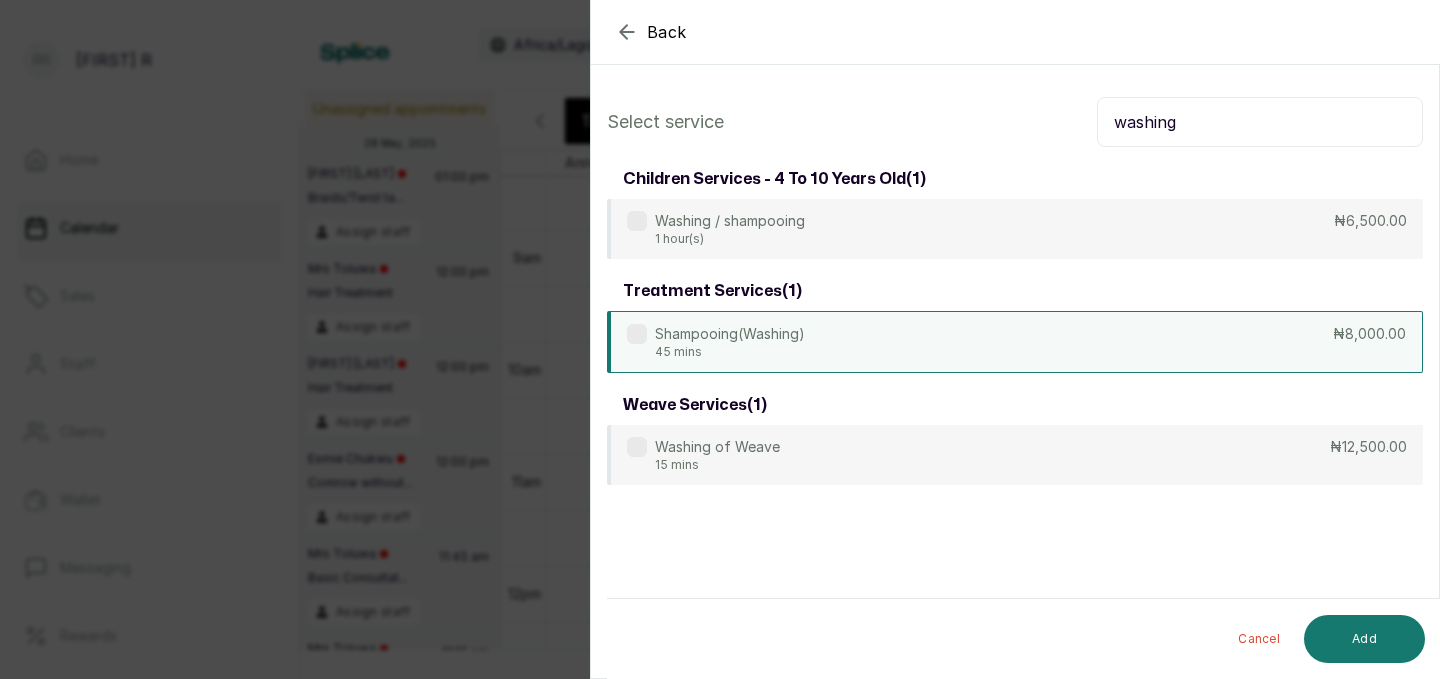 type on "washing" 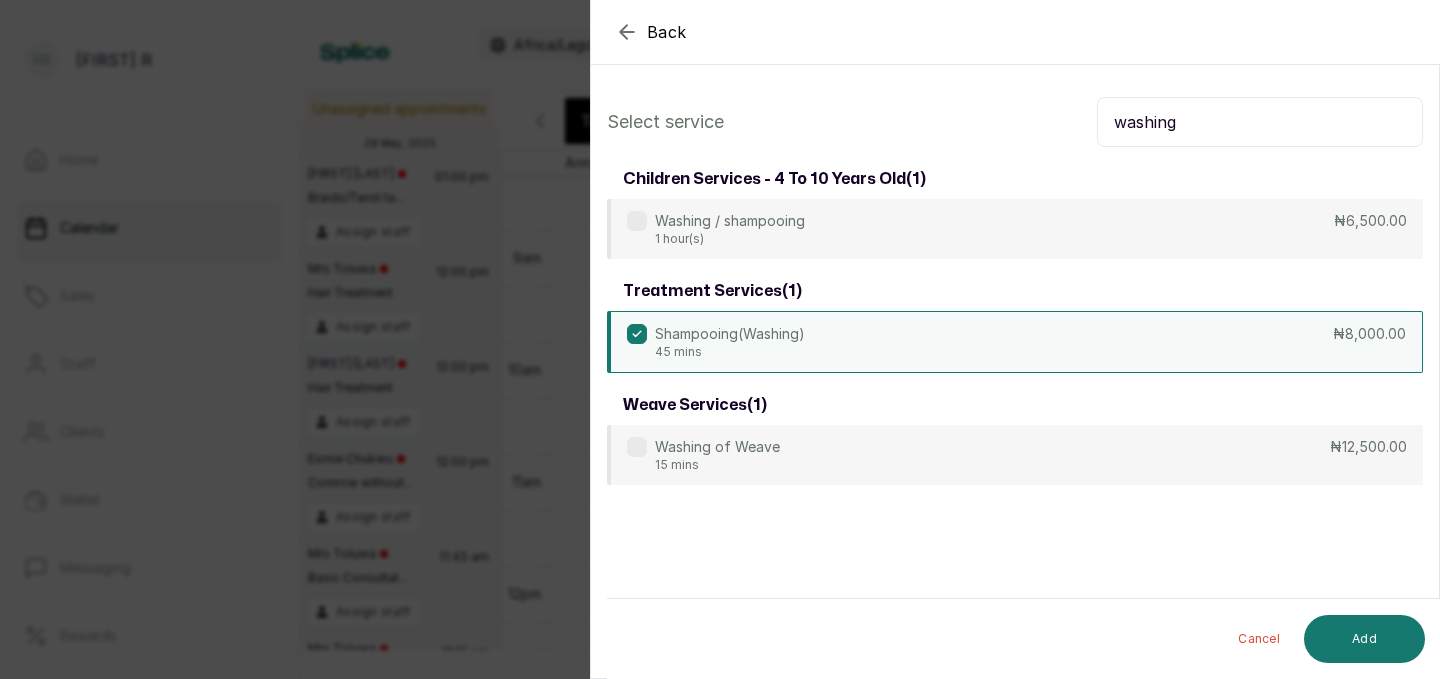 click on "washing" at bounding box center [1260, 122] 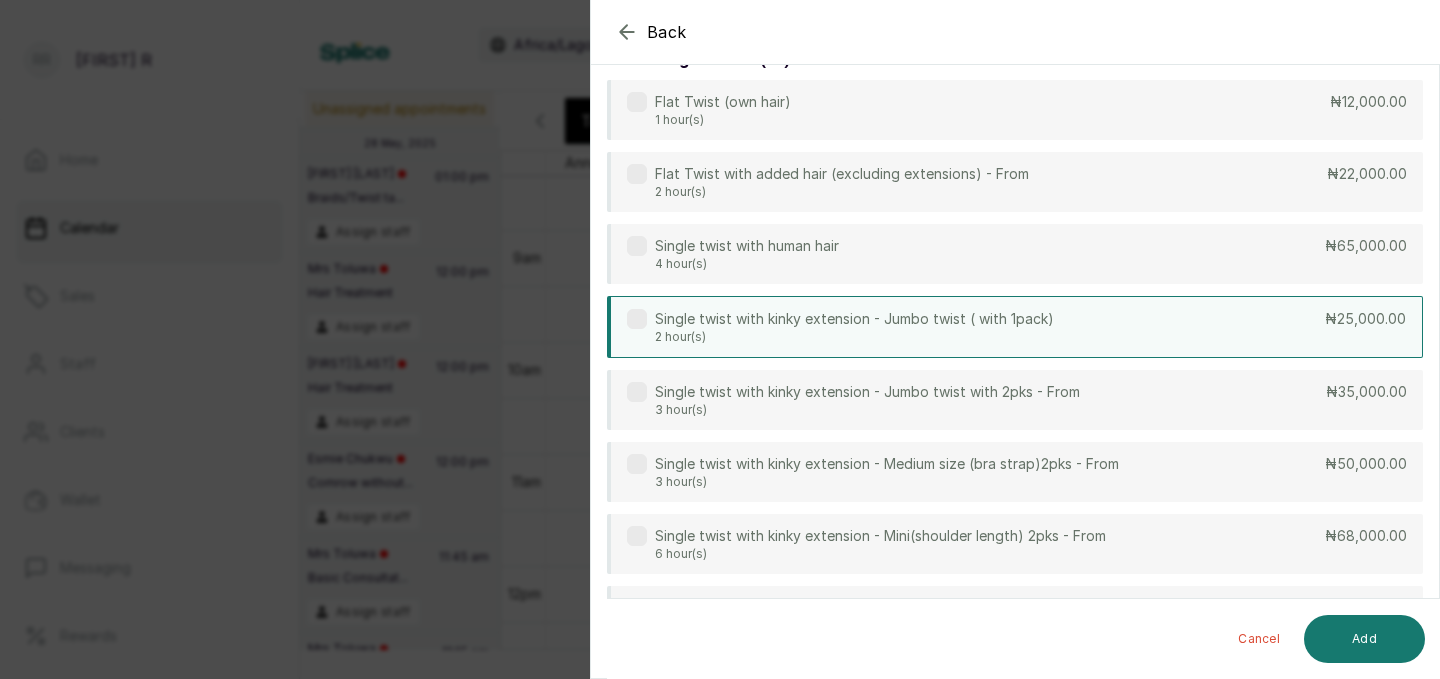 type on "twist" 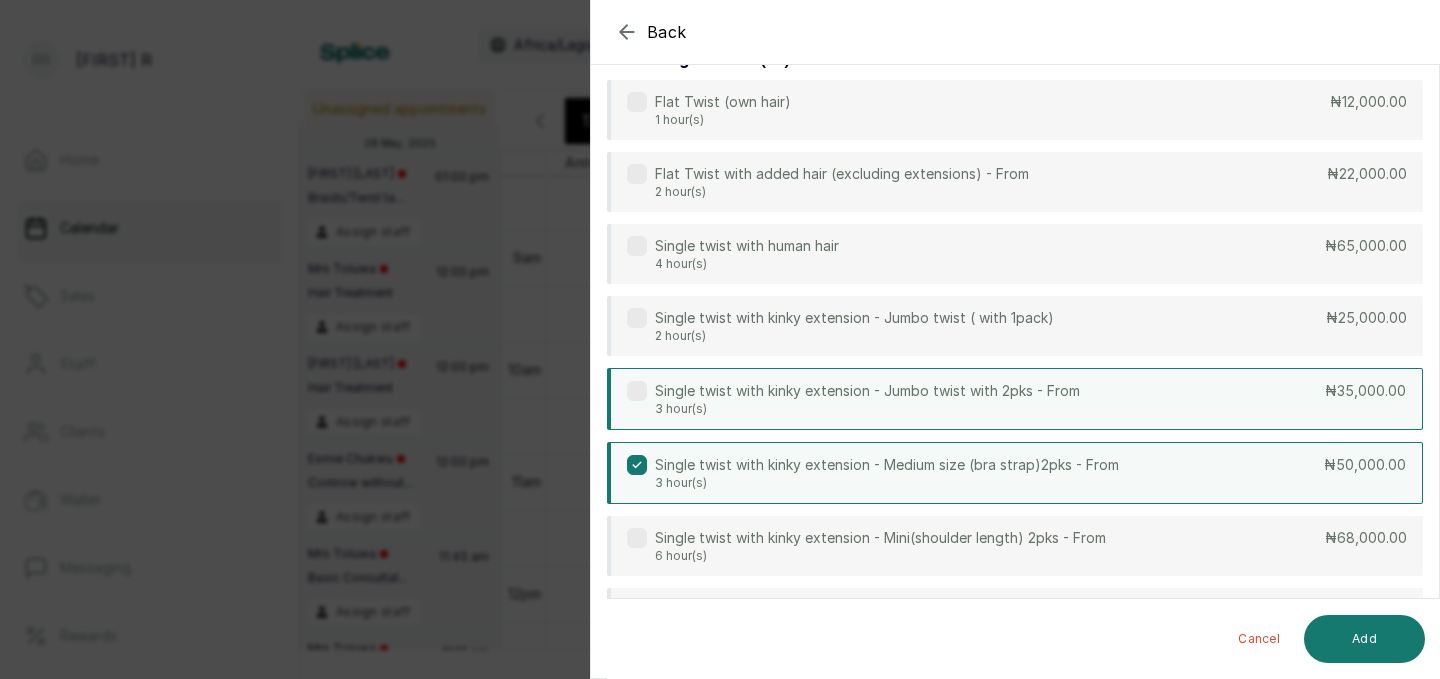 click on "3 hour(s)" at bounding box center [867, 409] 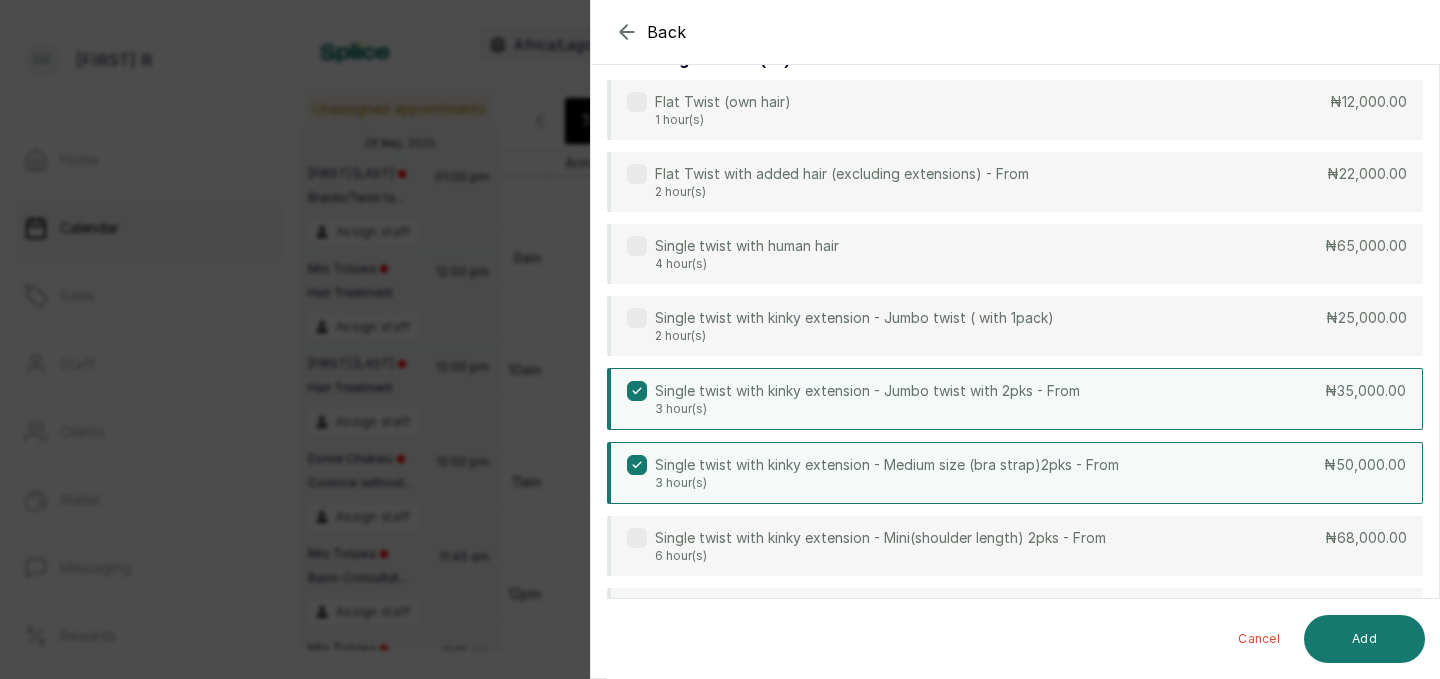 click on "Single twist with kinky extension - Medium size (bra strap)2pks - From" at bounding box center [887, 465] 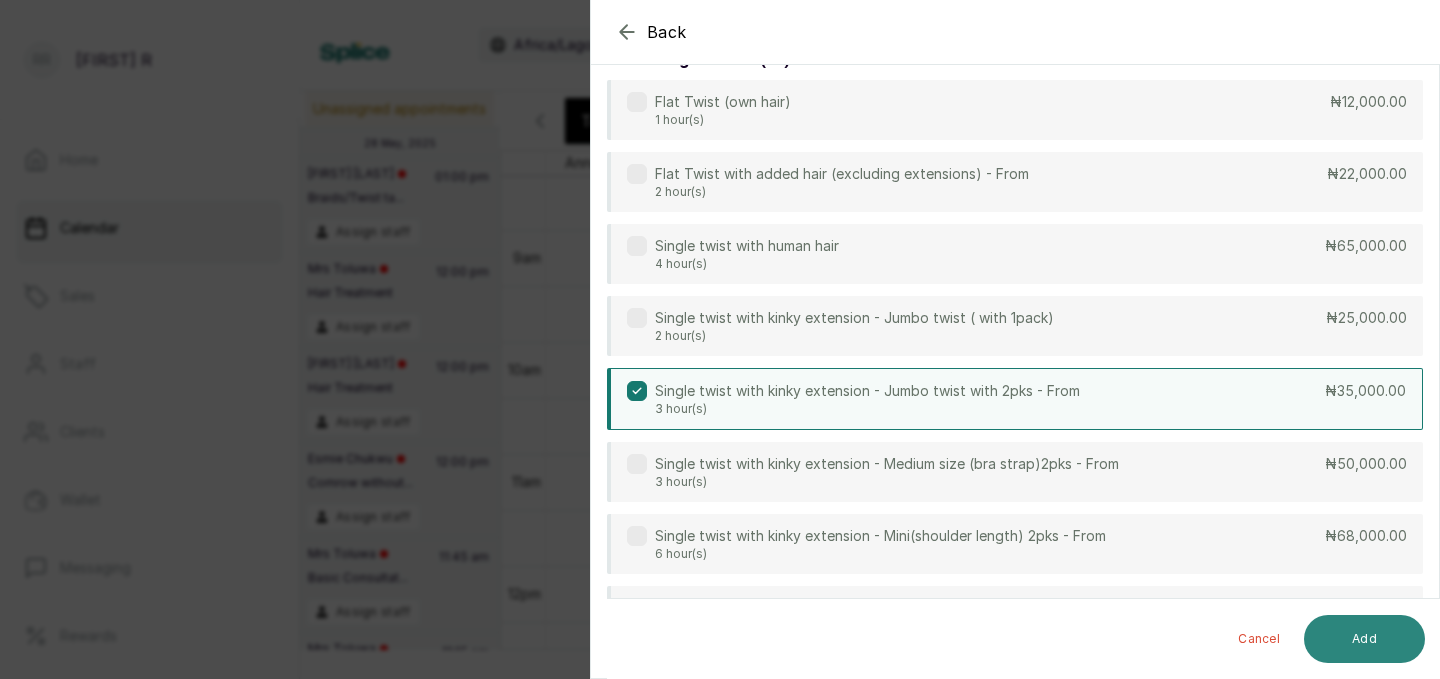 click on "Add" at bounding box center [1364, 639] 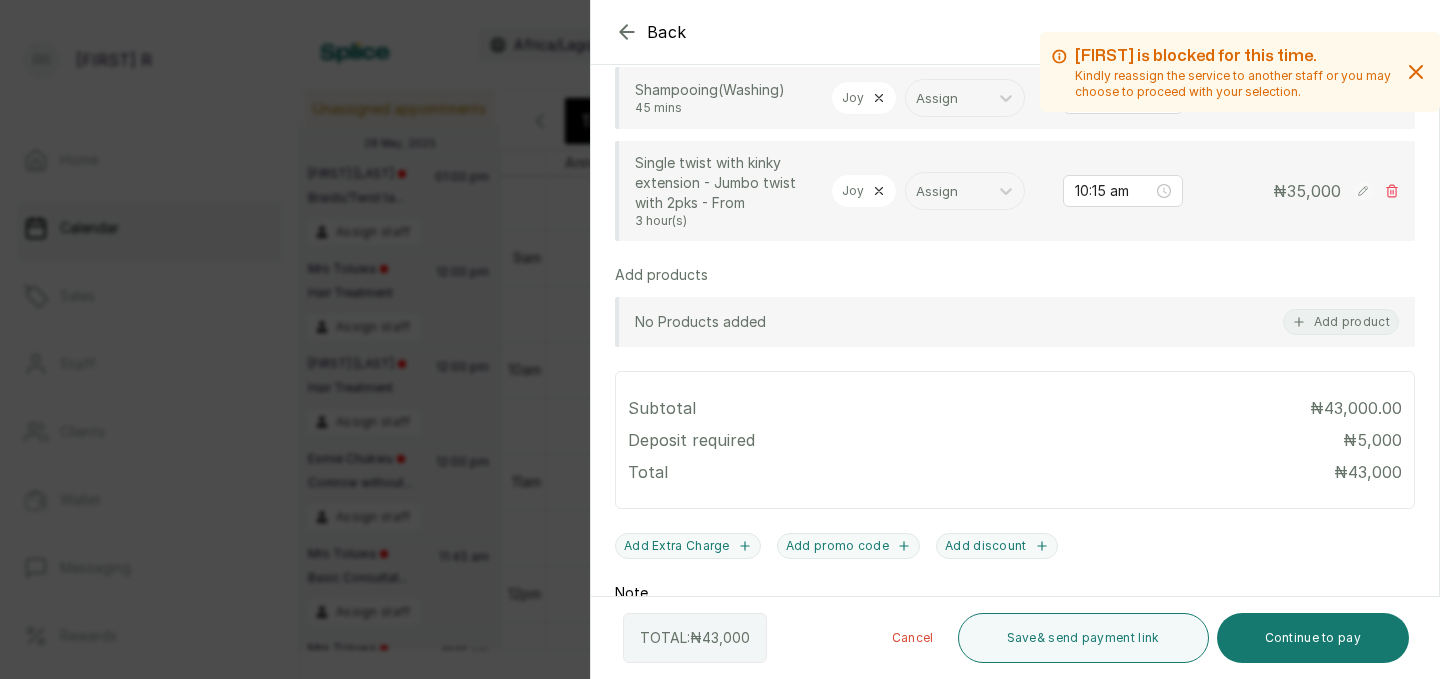 click 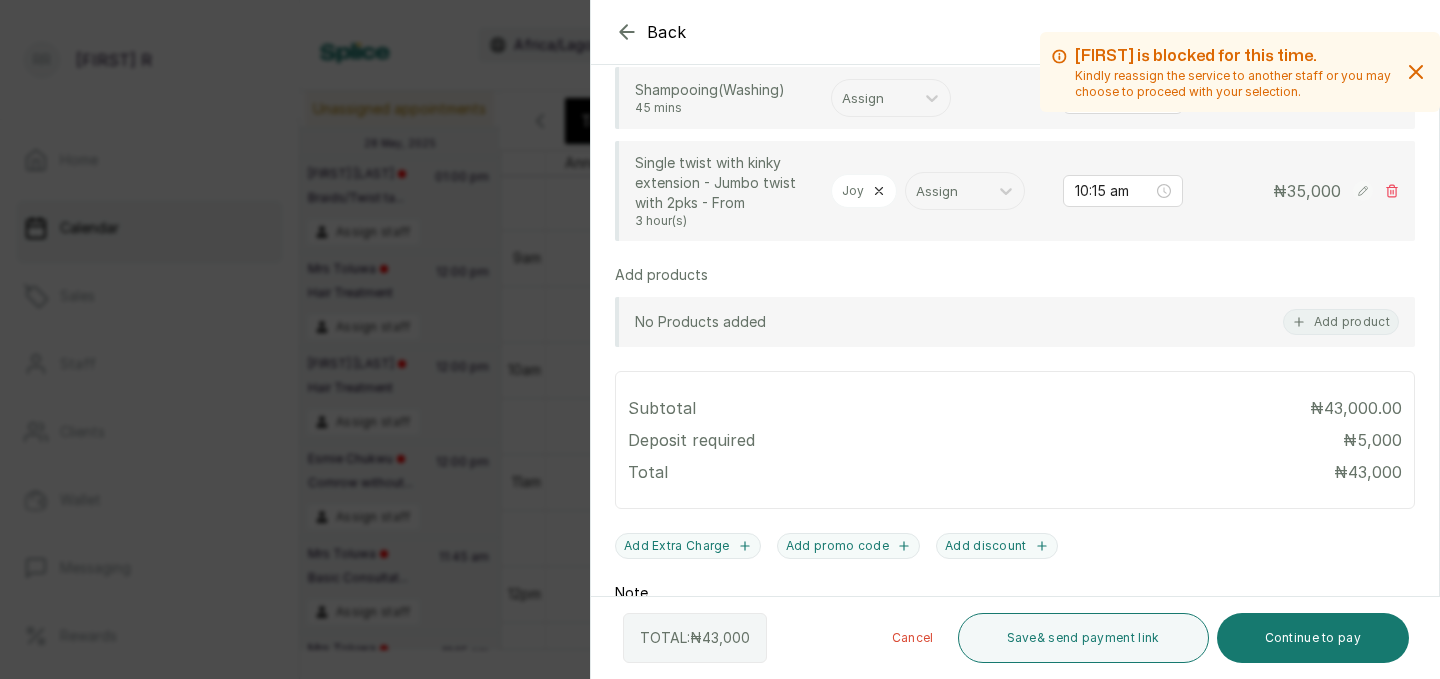 click 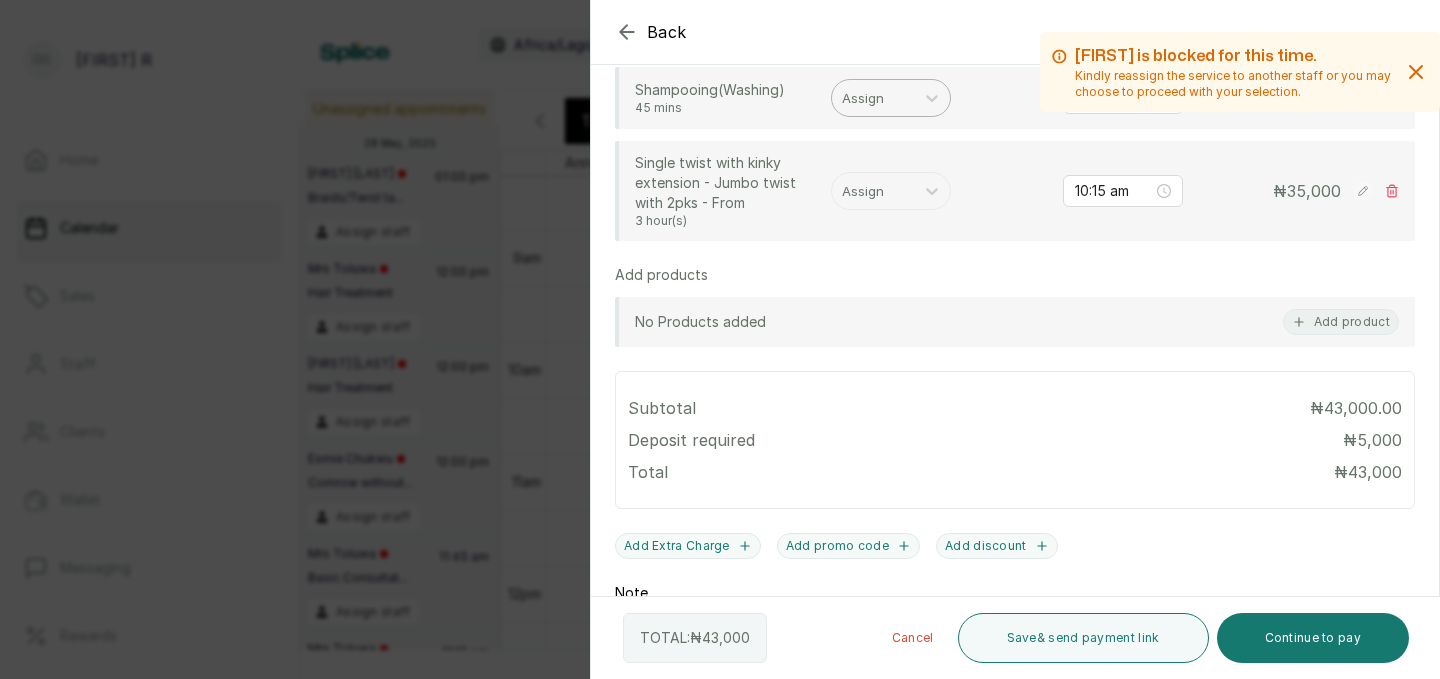 click on "Assign" at bounding box center [873, 98] 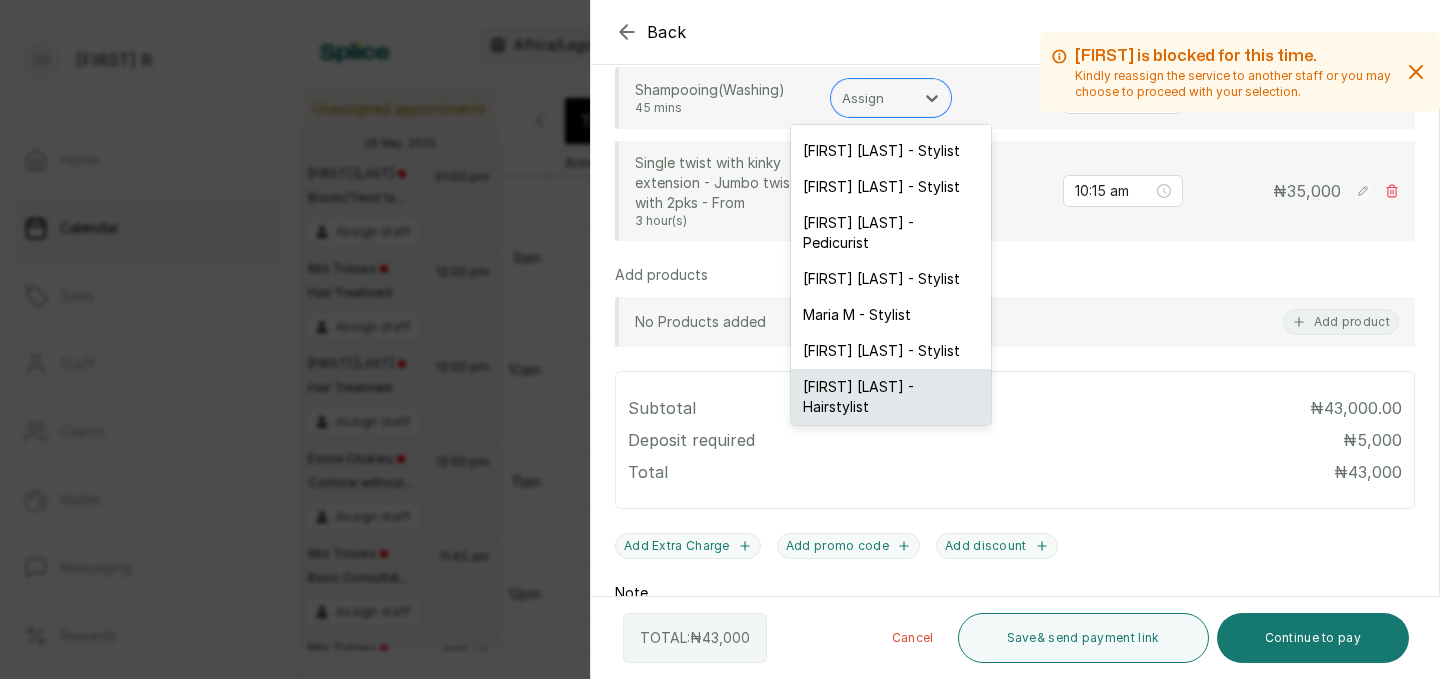 click on "[FIRST] [LAST] - Hairstylist" at bounding box center [891, 397] 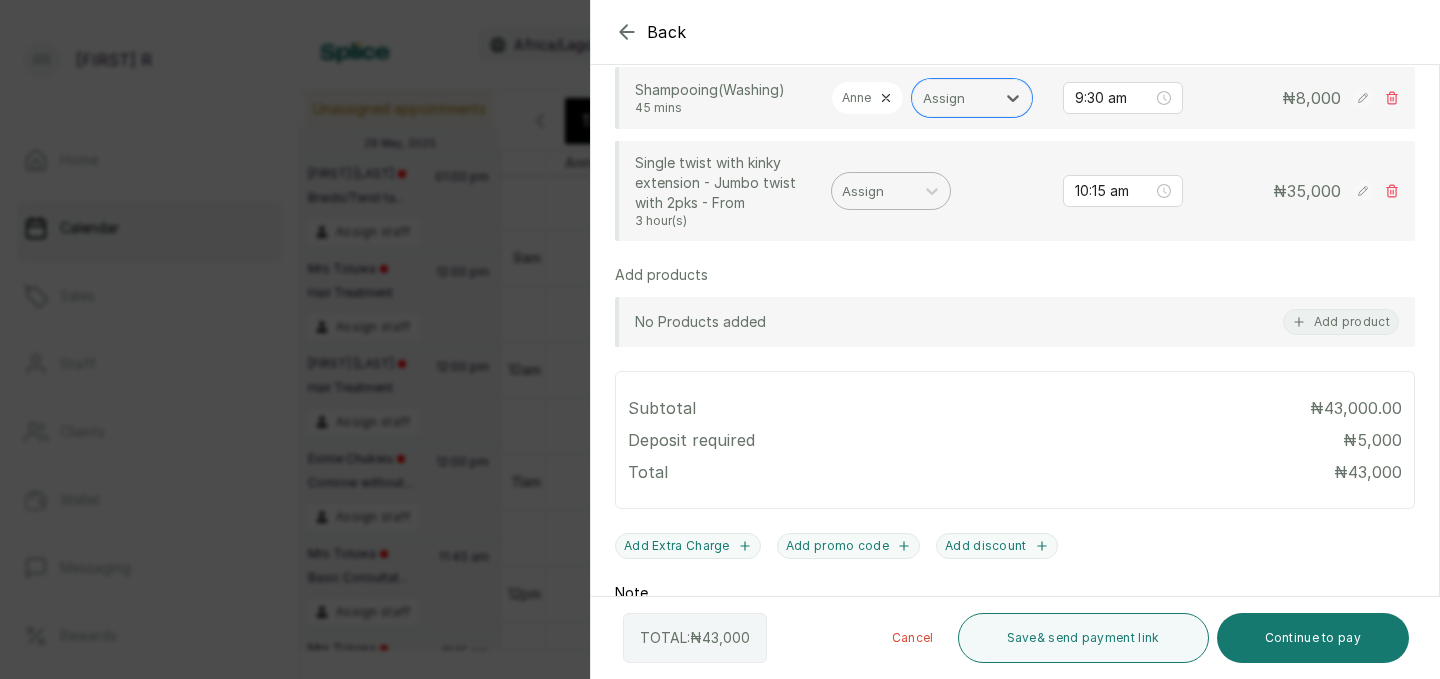 click at bounding box center [873, 191] 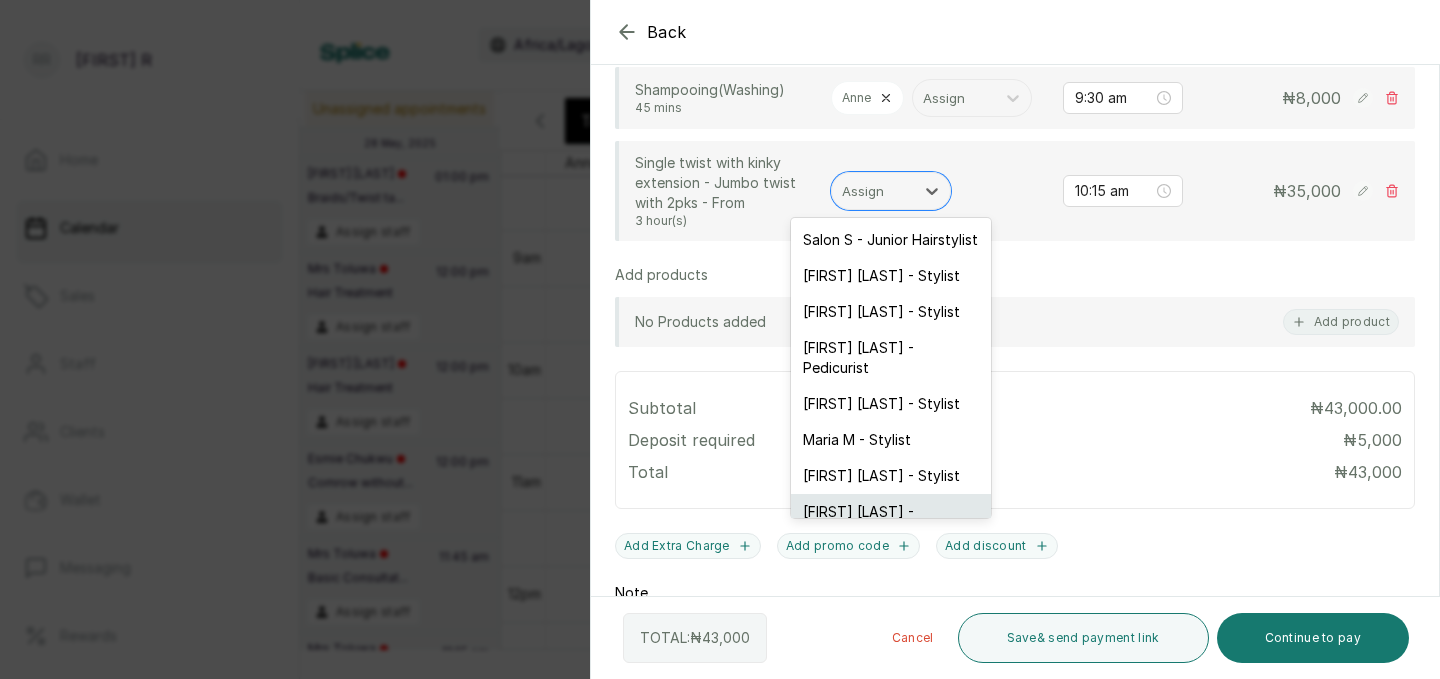 click on "[FIRST] [LAST] - Hairstylist" at bounding box center [891, 522] 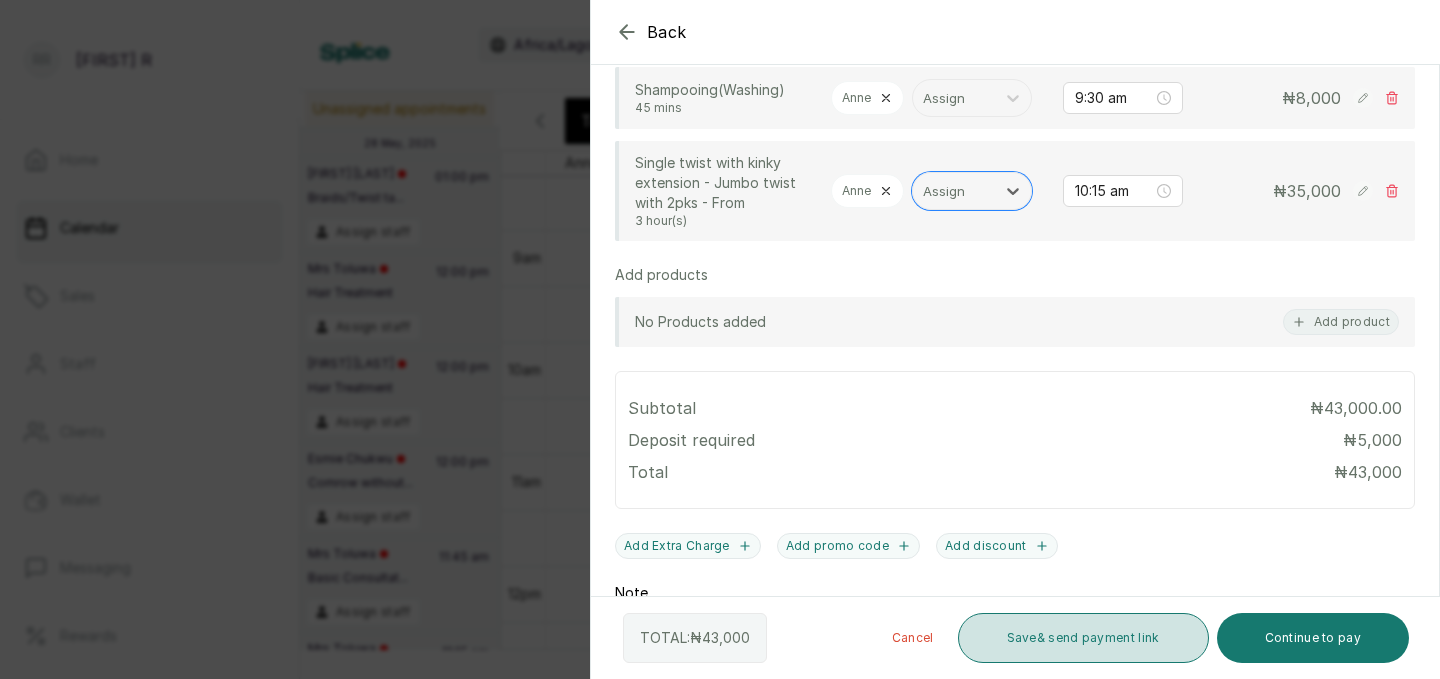 click on "Save  & send payment link" at bounding box center [1083, 638] 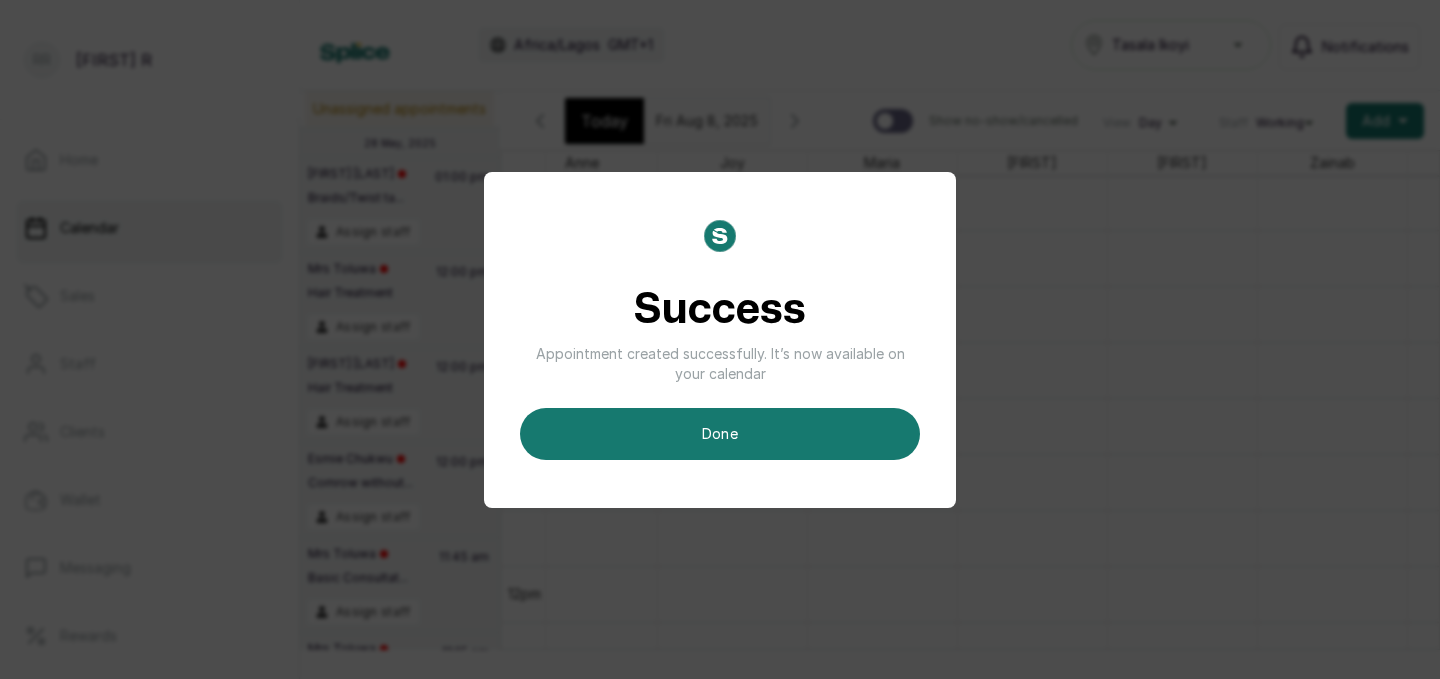 scroll, scrollTop: 0, scrollLeft: 7, axis: horizontal 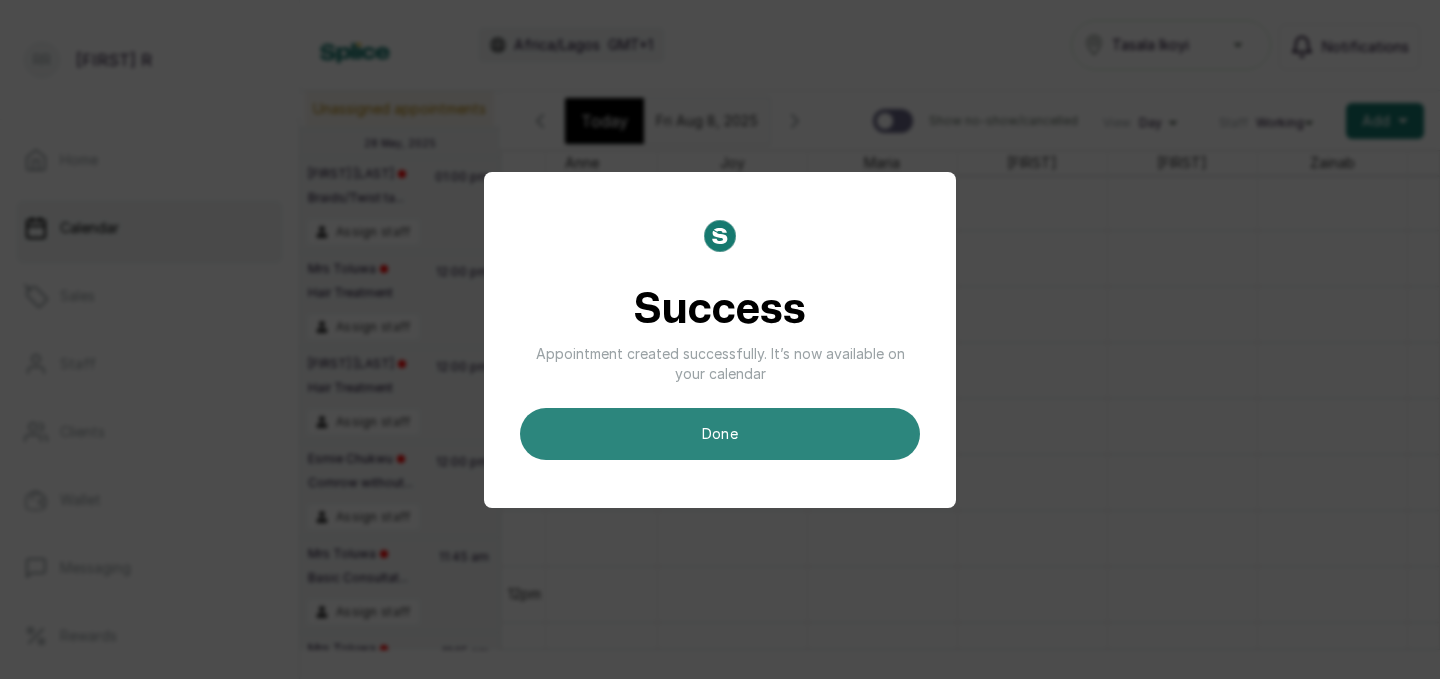 click on "done" at bounding box center (720, 434) 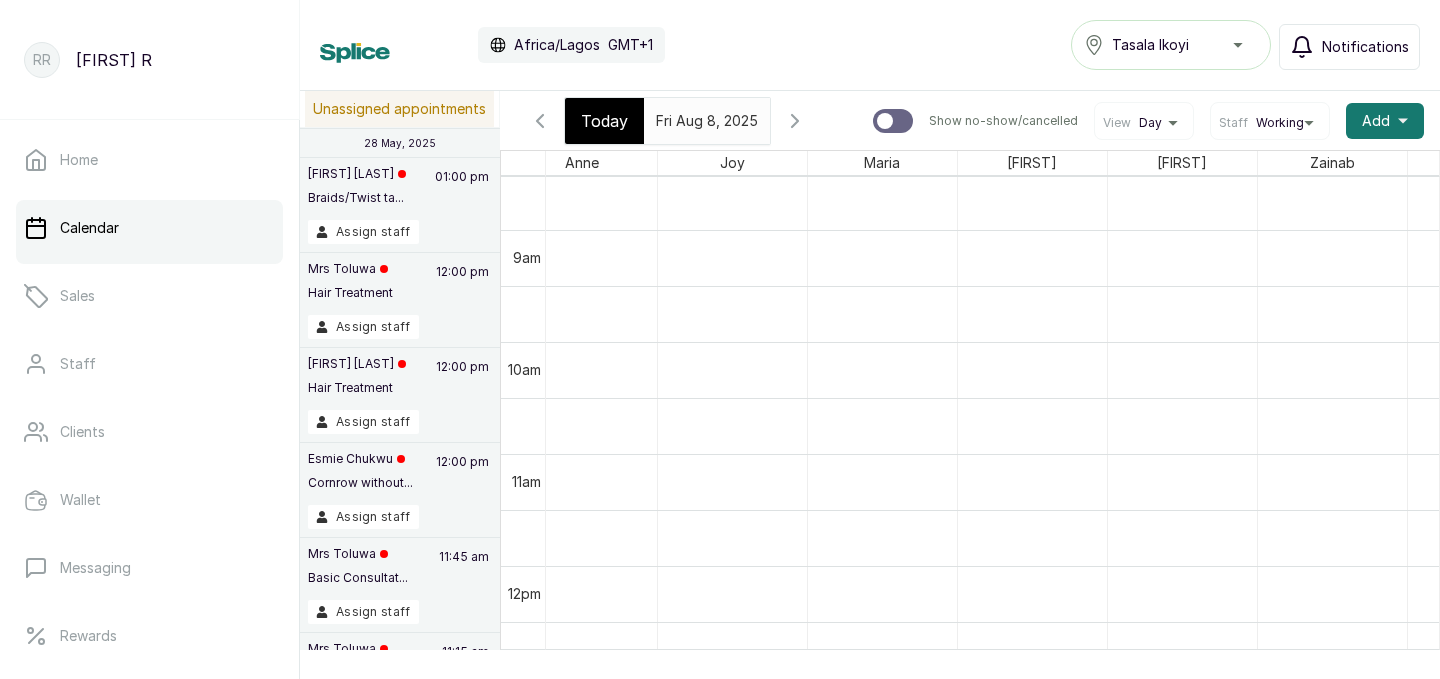 scroll, scrollTop: 0, scrollLeft: 0, axis: both 